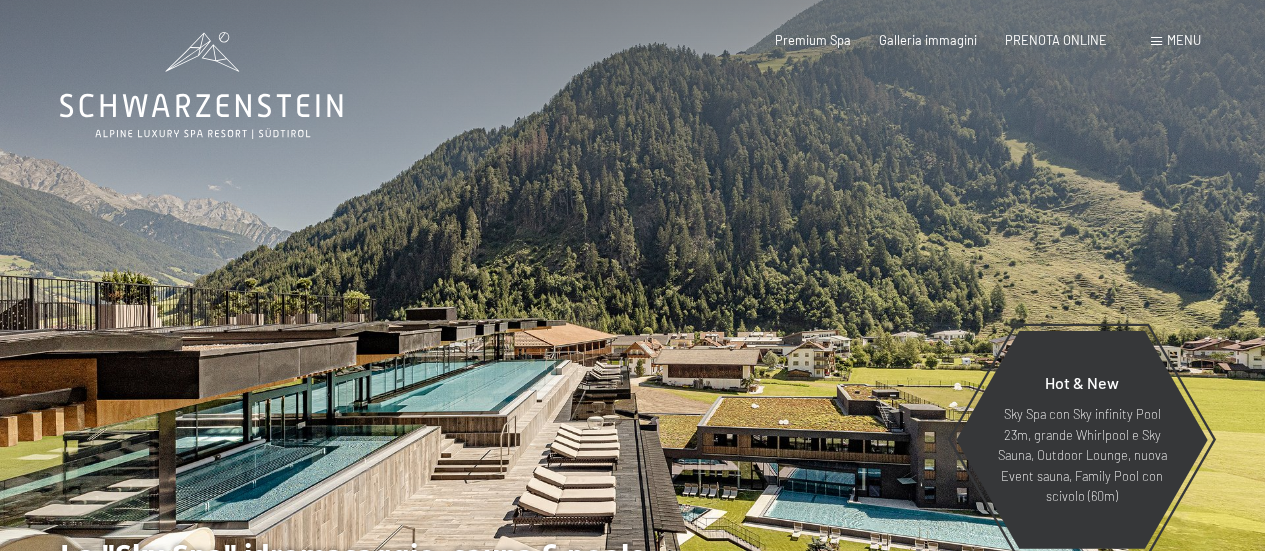 scroll, scrollTop: 0, scrollLeft: 0, axis: both 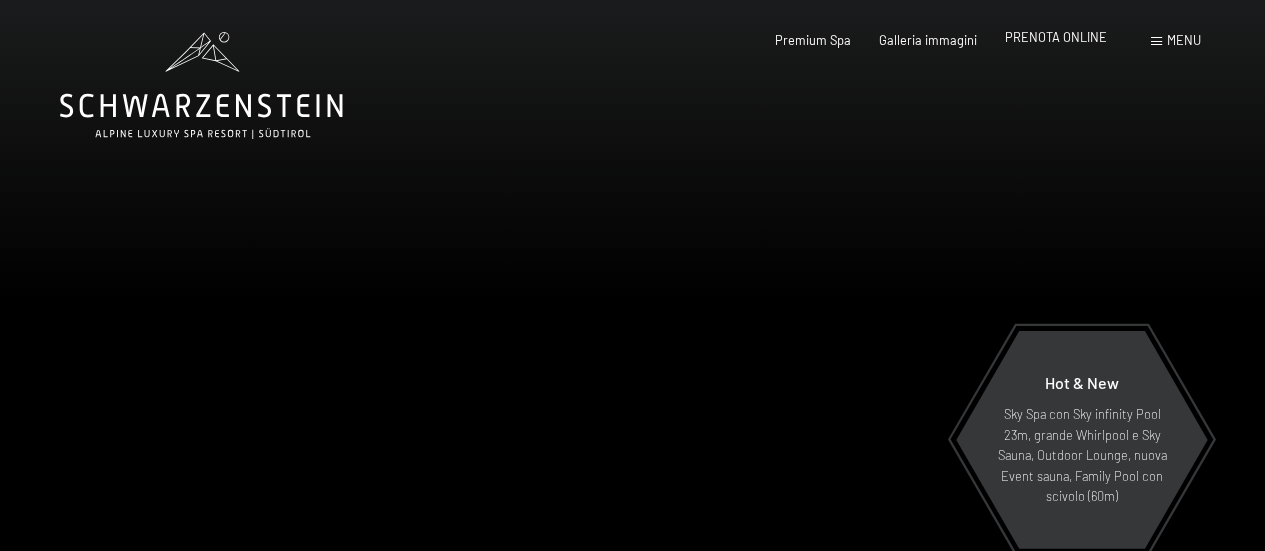 click on "Premium Spa           Galleria immagini           PRENOTA ONLINE" at bounding box center (926, 41) 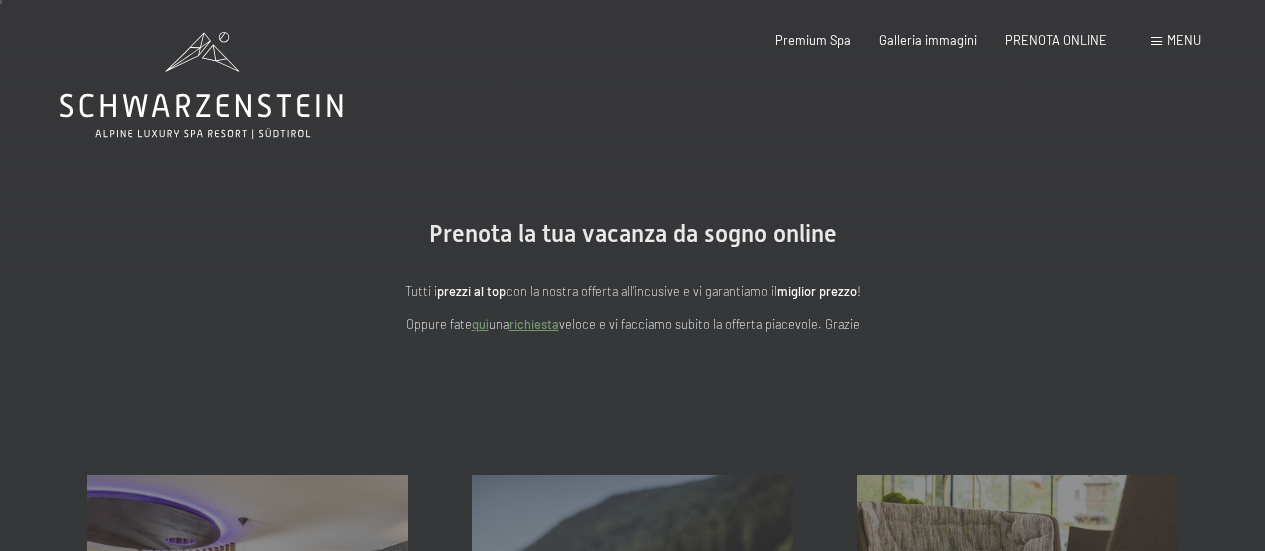 scroll, scrollTop: 192, scrollLeft: 0, axis: vertical 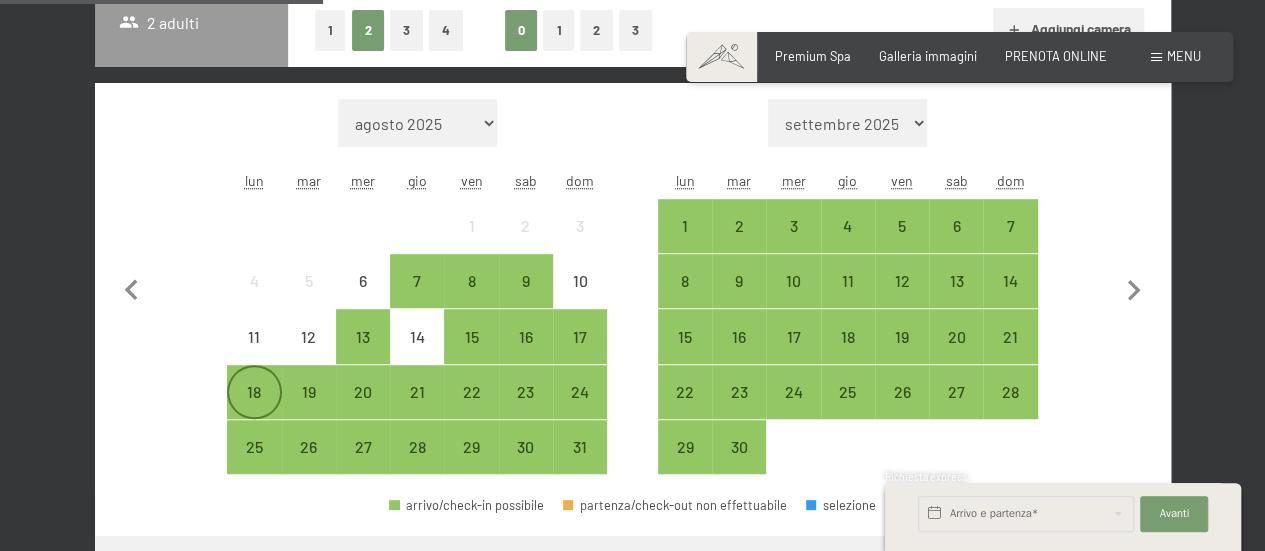 click on "18" at bounding box center [254, 409] 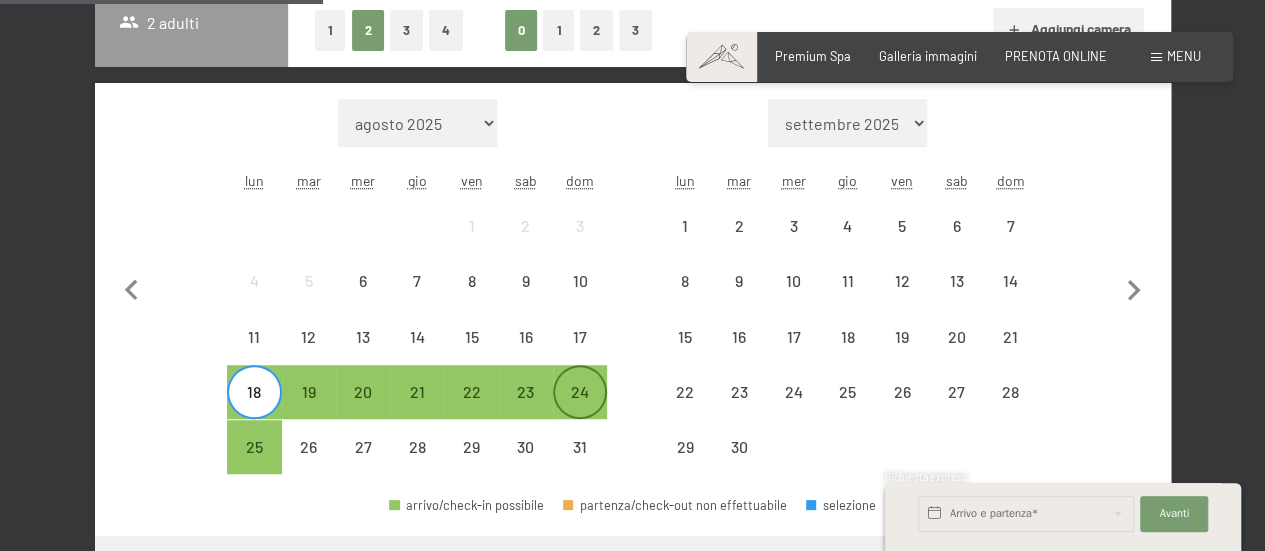 click on "24" at bounding box center (580, 409) 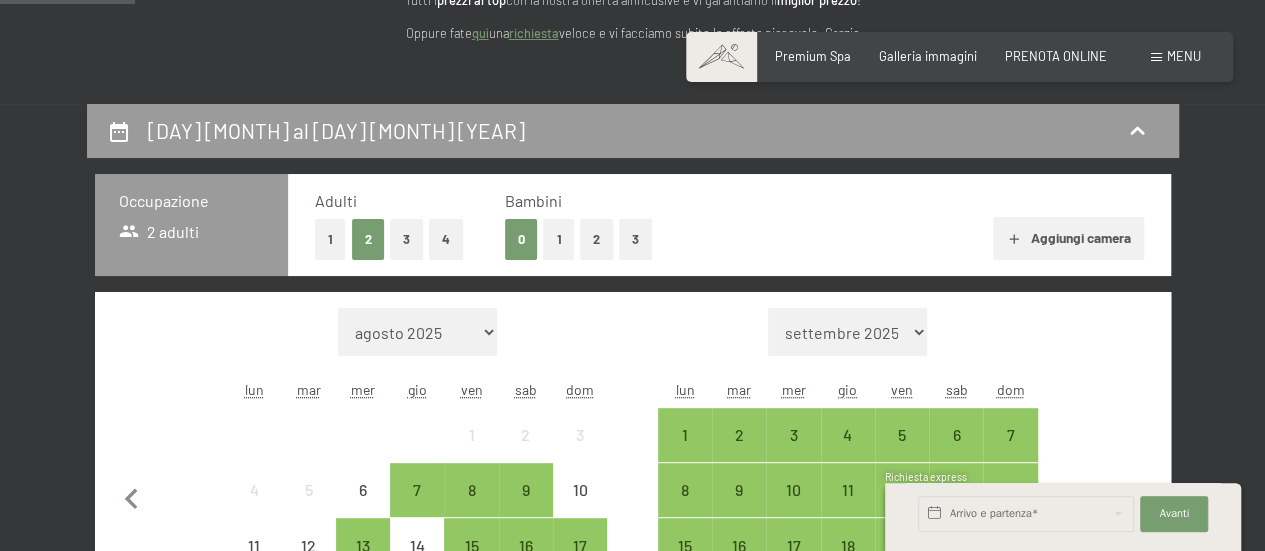 scroll, scrollTop: 200, scrollLeft: 0, axis: vertical 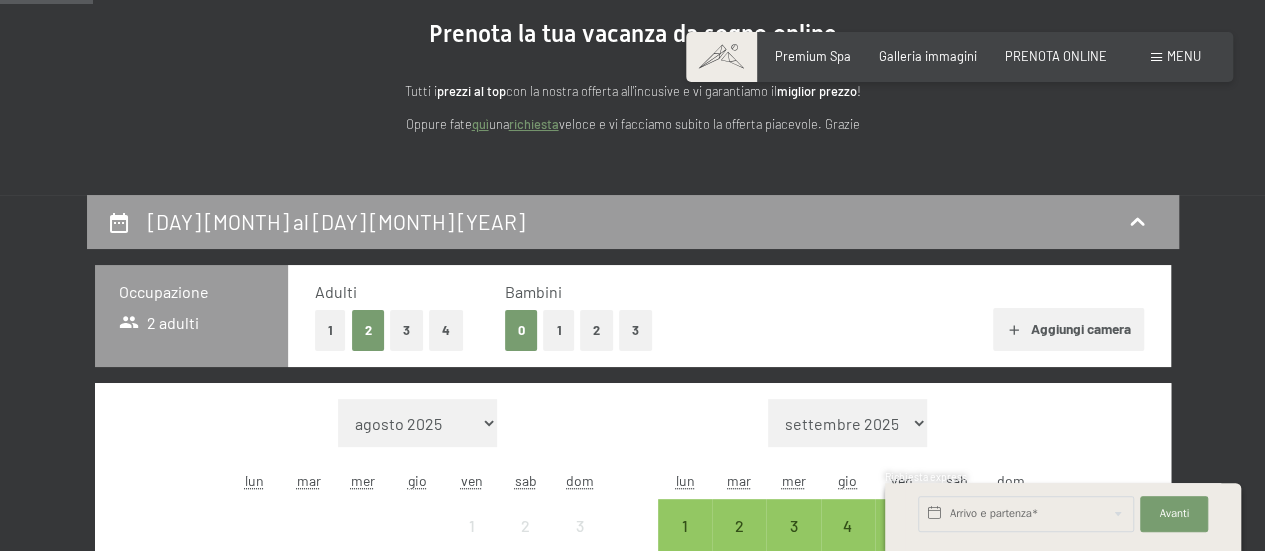 click on "Consenso marketing*" at bounding box center [506, 338] 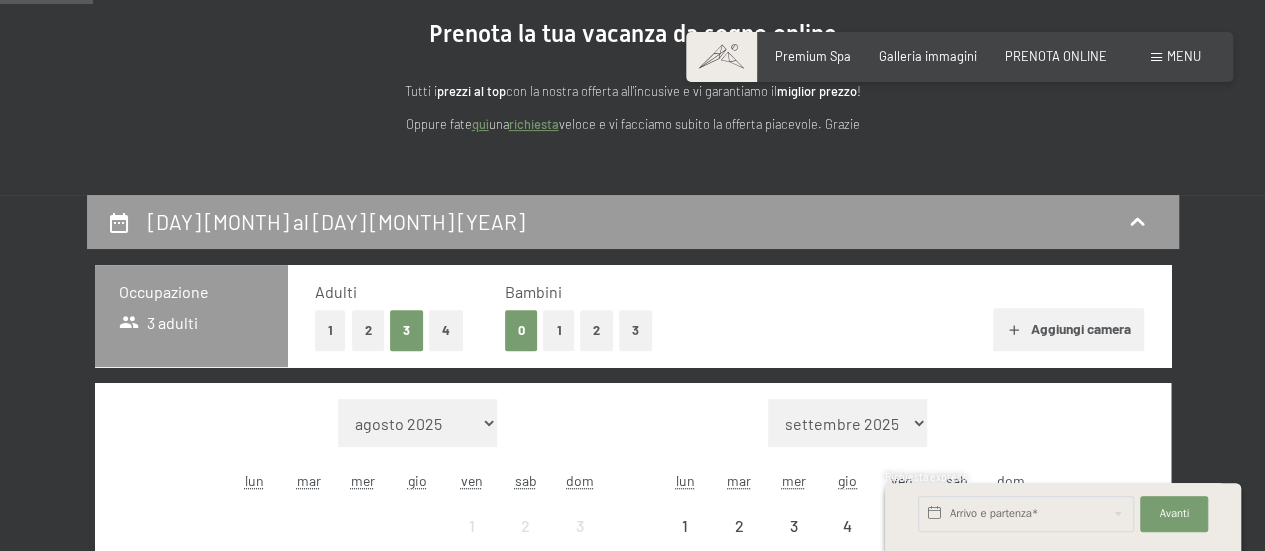click on "2" at bounding box center (368, 330) 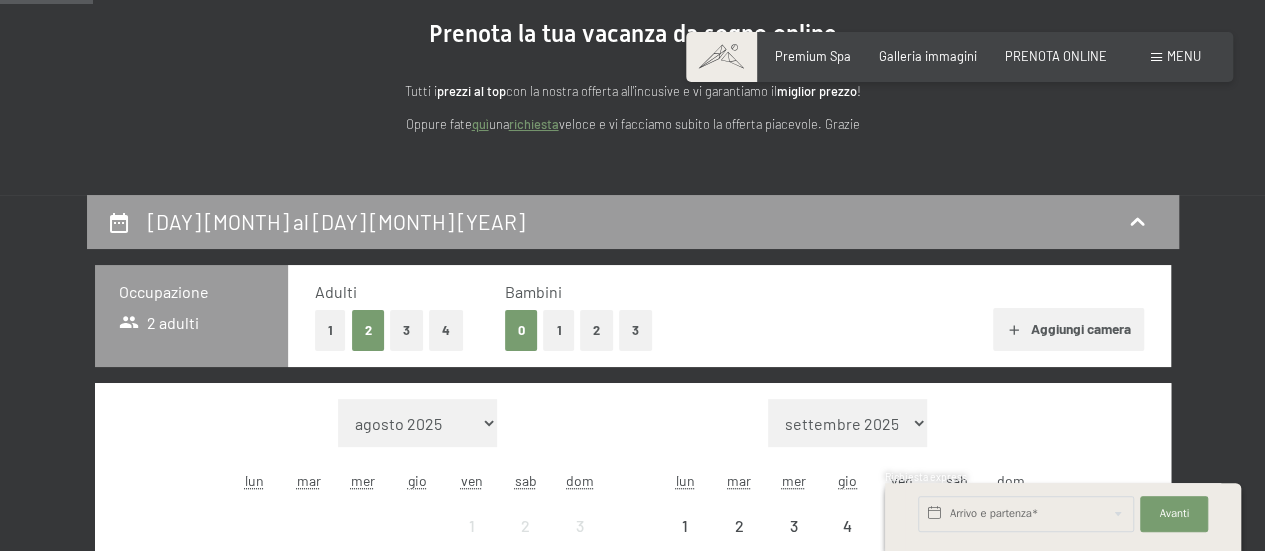 click on "Consenso marketing*" at bounding box center [506, 338] 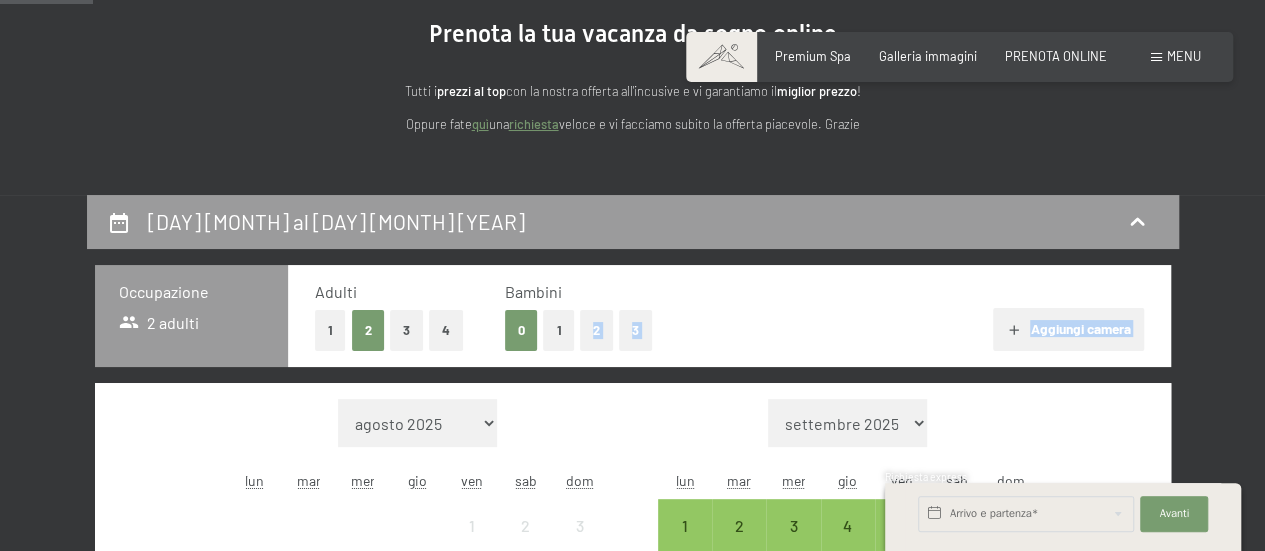 click on "Prenotazione           Richiesta                                     Premium Spa           Galleria immagini           PRENOTA ONLINE           Menu                                                                    DE         IT         EN                Buoni             Immagini               Richiesta           Prenotazione                    DE         IT         EN                       Schwarzenstein           Novità allo Schwarzenstein         I padroni di casa         Premium spa         Cucina gourmet         Attività         Programma settimanale         Immagini             Family         GoGreen         Belvita         Immagini                     Alloggi & prezzi           Servizi inclusi         Camere & prezzi         Lista             Offerte         Lista             Prezzi per famiglie         Prezzi trattmenti         Premi ospiti fedeli         Richiesta         Prenotazione         Condizioni generali         Buoni" at bounding box center (632, 1440) 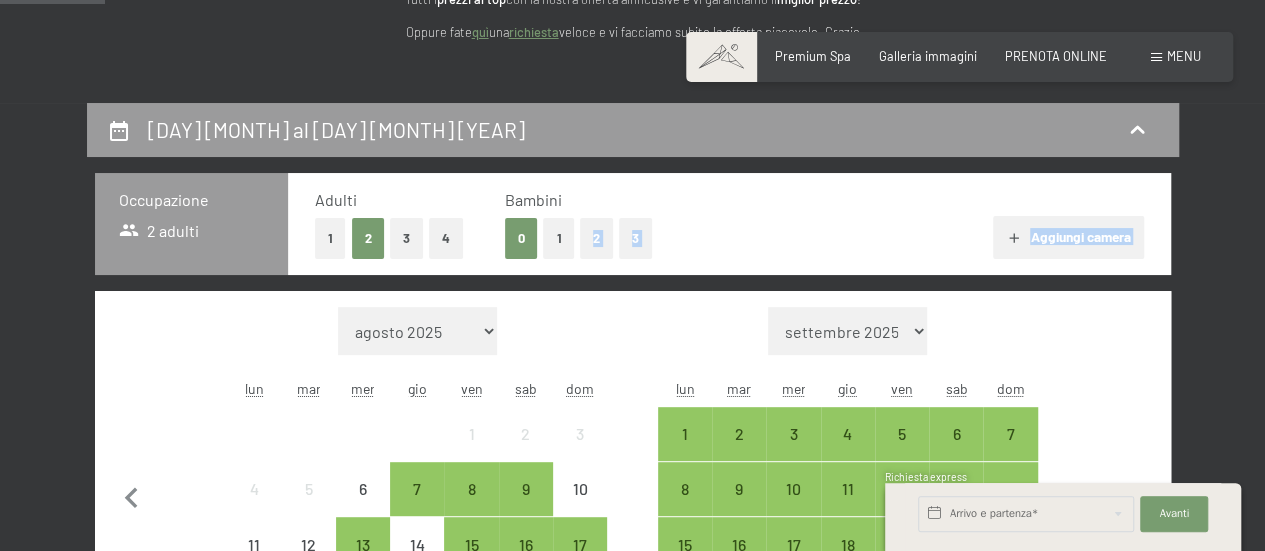 scroll, scrollTop: 400, scrollLeft: 0, axis: vertical 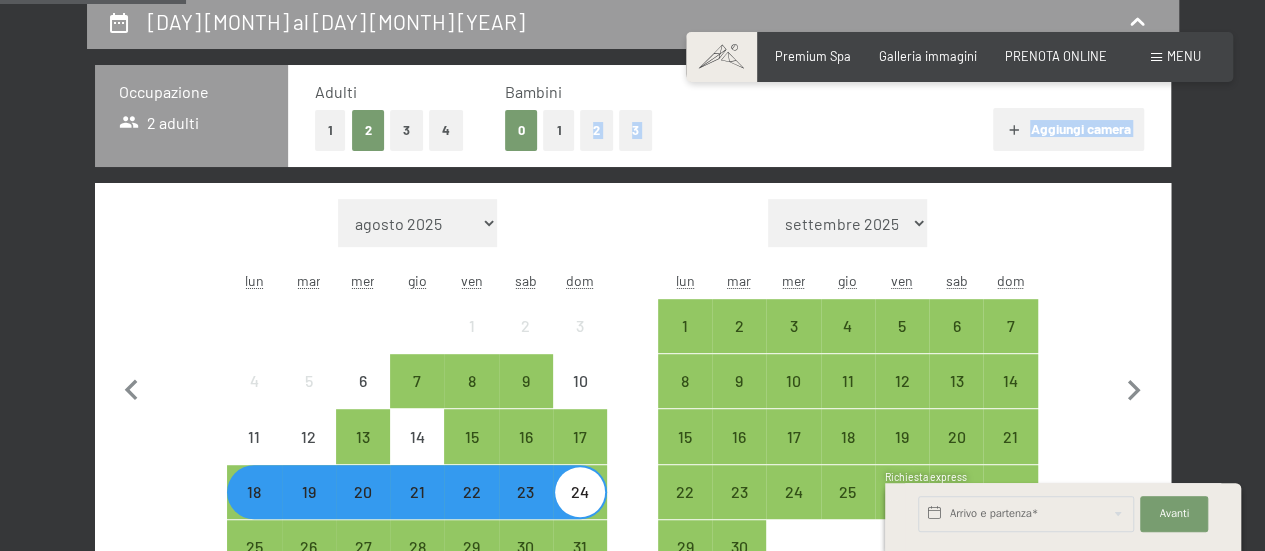 click on "Mese/anno [MONTH] [YEAR] [MONTH] [YEAR] [MONTH] [YEAR] [MONTH] [YEAR] [MONTH] [YEAR] [MONTH] [YEAR] [MONTH] [YEAR] [MONTH] [YEAR] [MONTH] [YEAR] [MONTH] [YEAR] [MONTH] [YEAR] [MONTH] [YEAR] [MONTH] [YEAR] [MONTH] [YEAR] [MONTH] [YEAR] [MONTH] [YEAR] [MONTH] [YEAR] [MONTH] [YEAR] [MONTH] [YEAR] [MONTH] [YEAR] [MONTH] [YEAR] [MONTH] [YEAR] [MONTH] [YEAR] [MONTH] [YEAR] [MONTH] [YEAR] [MONTH] [YEAR] [MONTH] [YEAR] [MONTH] [YEAR] [MONTH] [YEAR] [MONTH] [YEAR] [MONTH] [YEAR] [MONTH] [YEAR] [MONTH] [YEAR] [MONTH] [YEAR]" at bounding box center [848, 223] 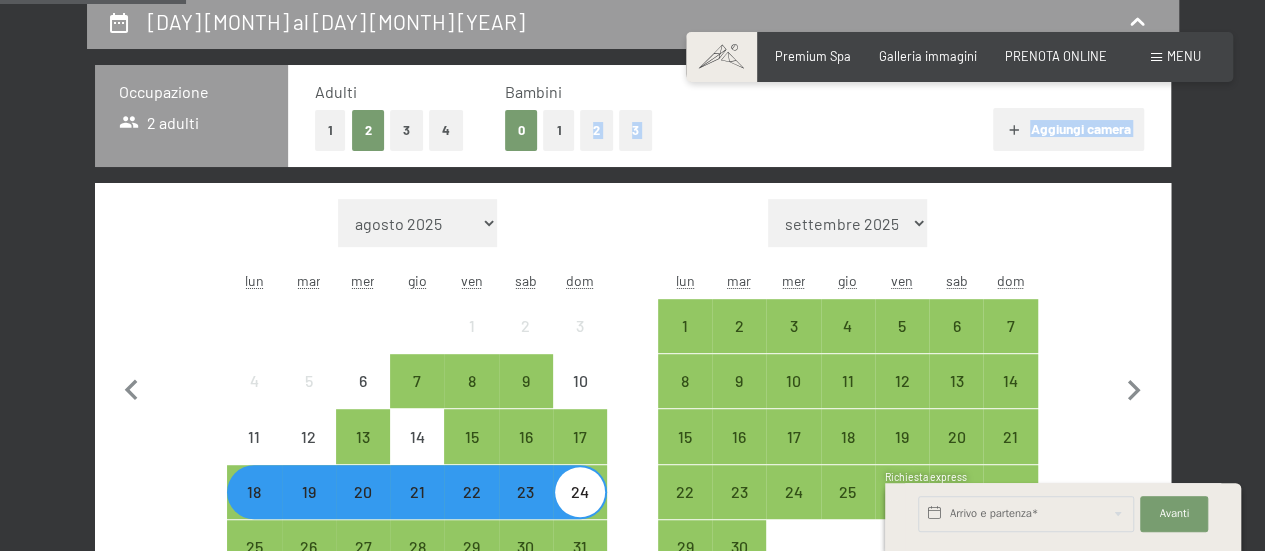 click on "1" at bounding box center [558, 130] 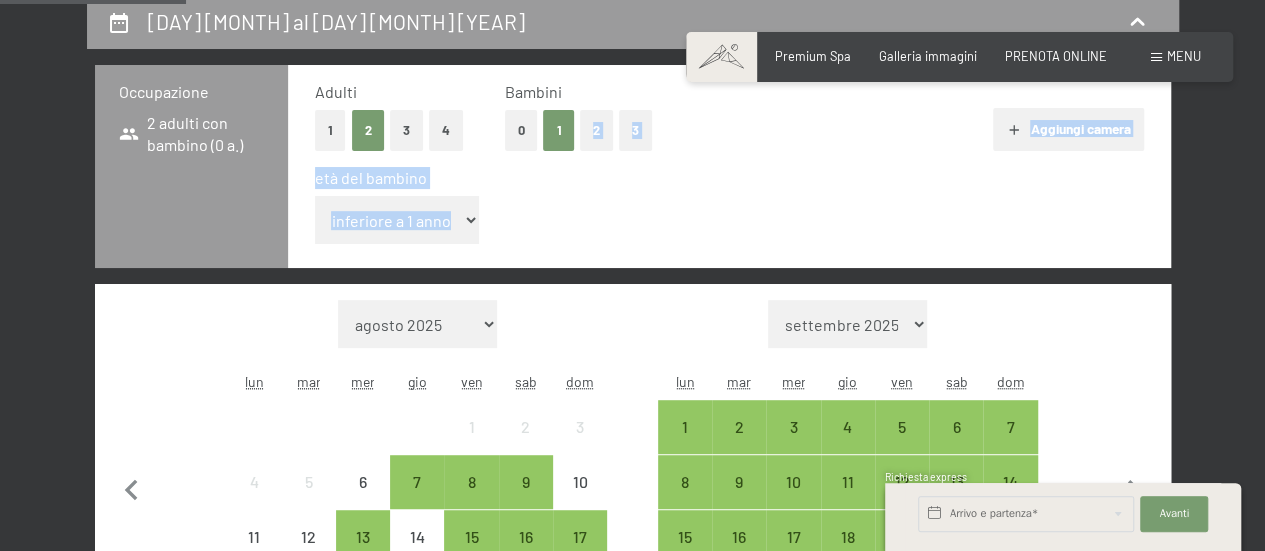 click on "inferiore a 1 anno 1 anno 2 anni 3 anni 4 anni 5 anni 6 anni 7 anni 8 anni 9 anni 10 anni 11 anni 12 anni 13 anni 14 anni 15 anni 16 anni 17 anni" at bounding box center (397, 220) 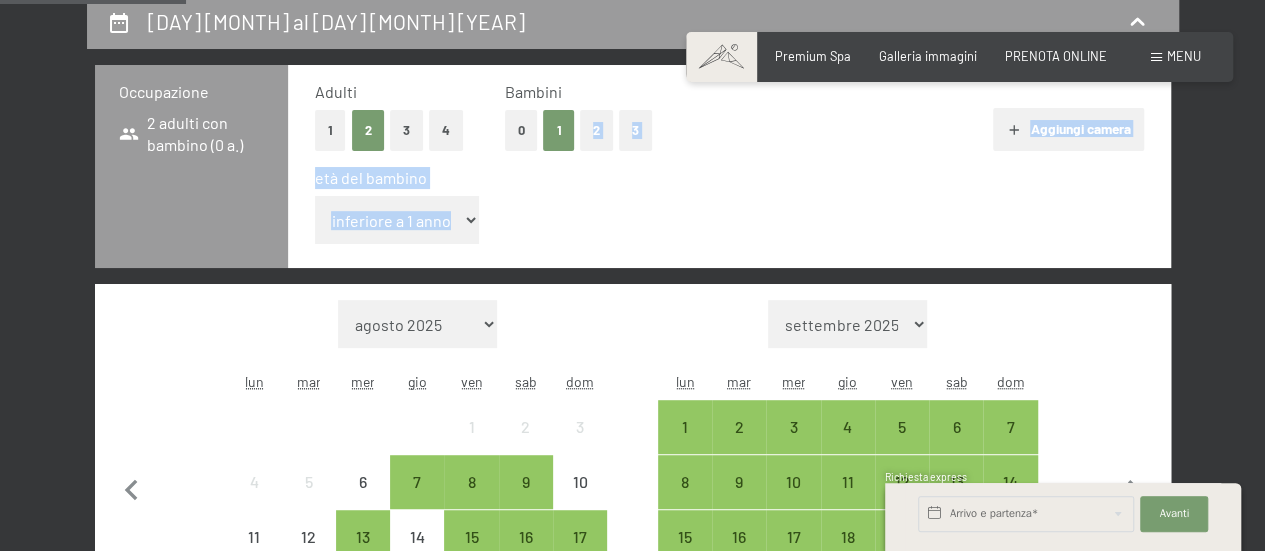 select on "16" 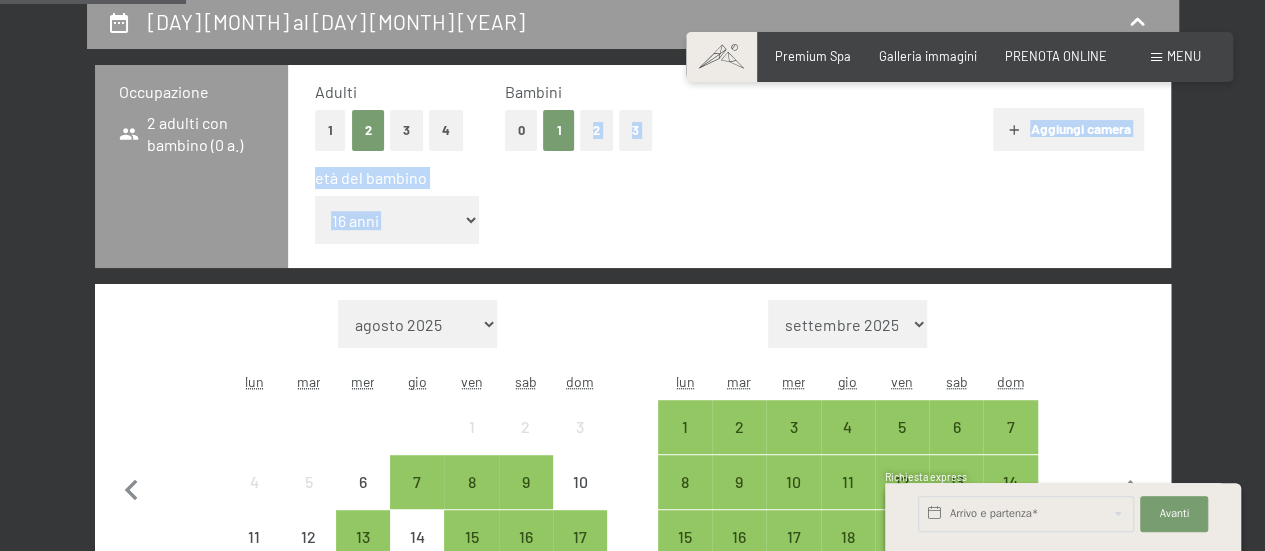 click on "inferiore a 1 anno 1 anno 2 anni 3 anni 4 anni 5 anni 6 anni 7 anni 8 anni 9 anni 10 anni 11 anni 12 anni 13 anni 14 anni 15 anni 16 anni 17 anni" at bounding box center [397, 220] 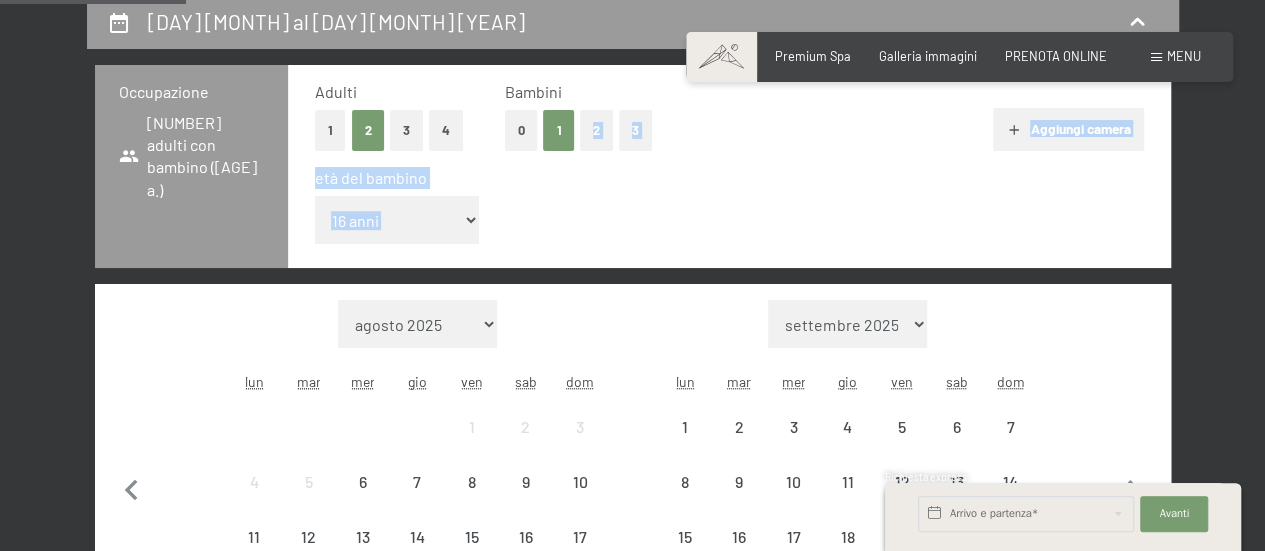 click on "Aggiungi camera" at bounding box center (919, 130) 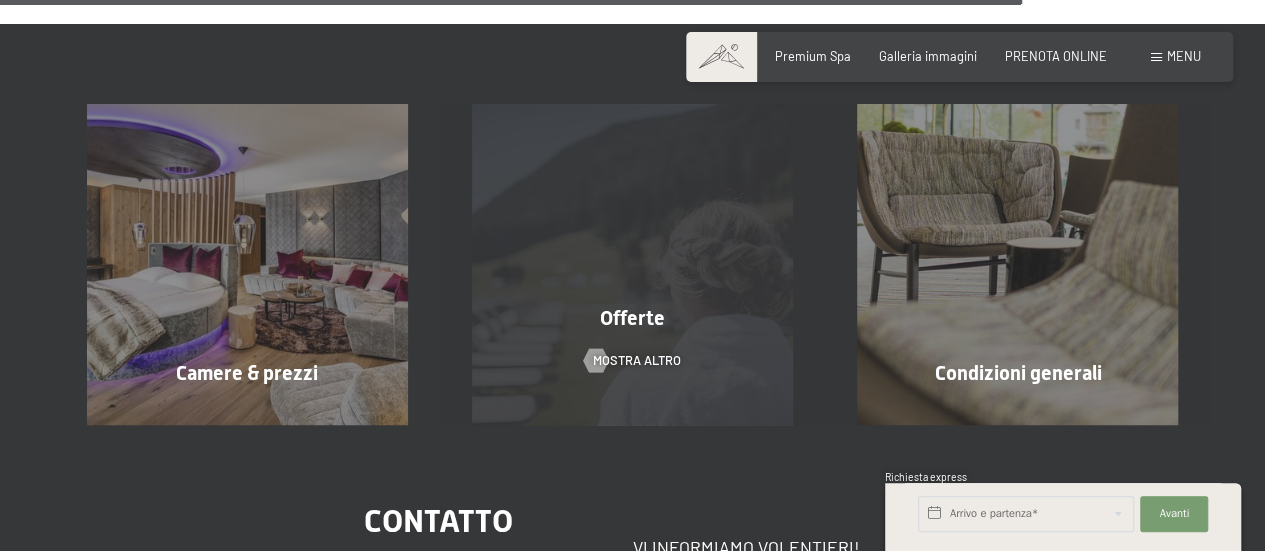 scroll, scrollTop: 2400, scrollLeft: 0, axis: vertical 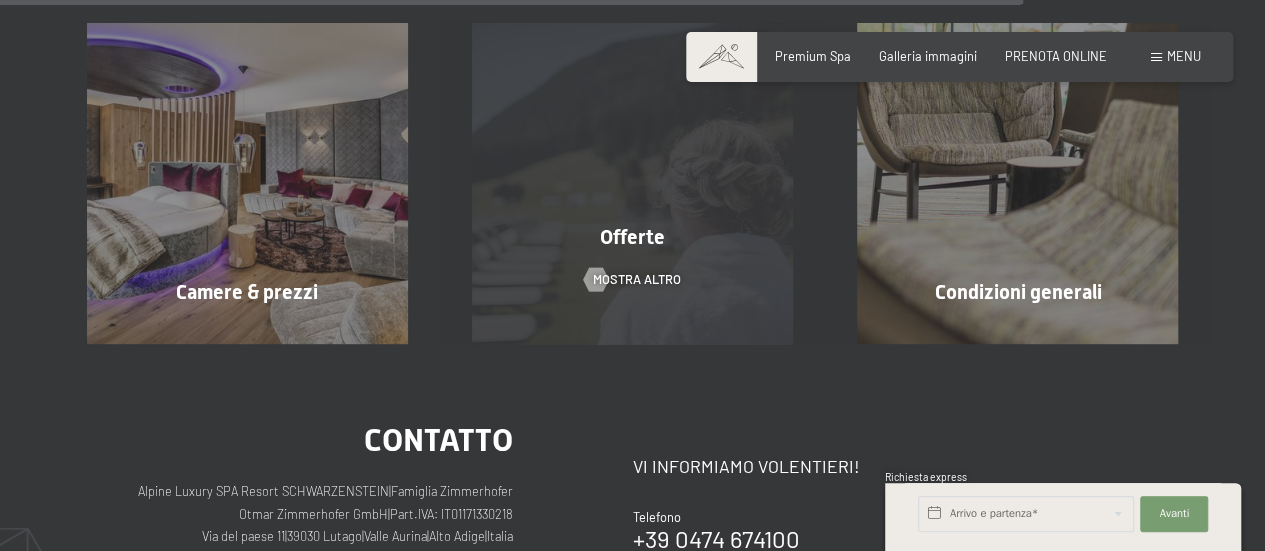 click on "Offerte" at bounding box center (632, 237) 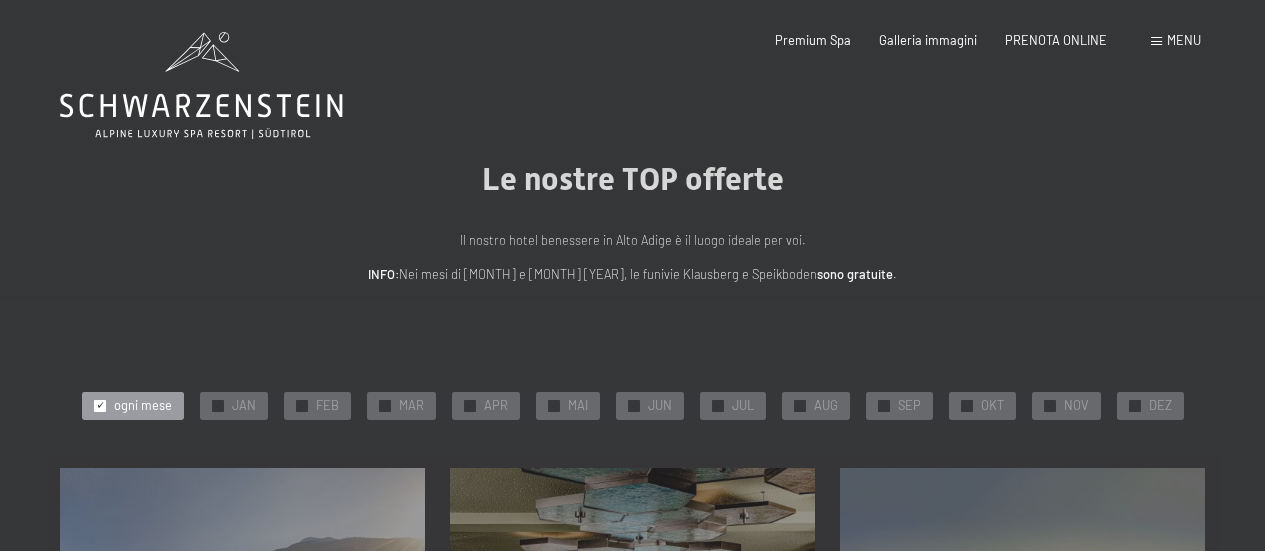 scroll, scrollTop: 0, scrollLeft: 0, axis: both 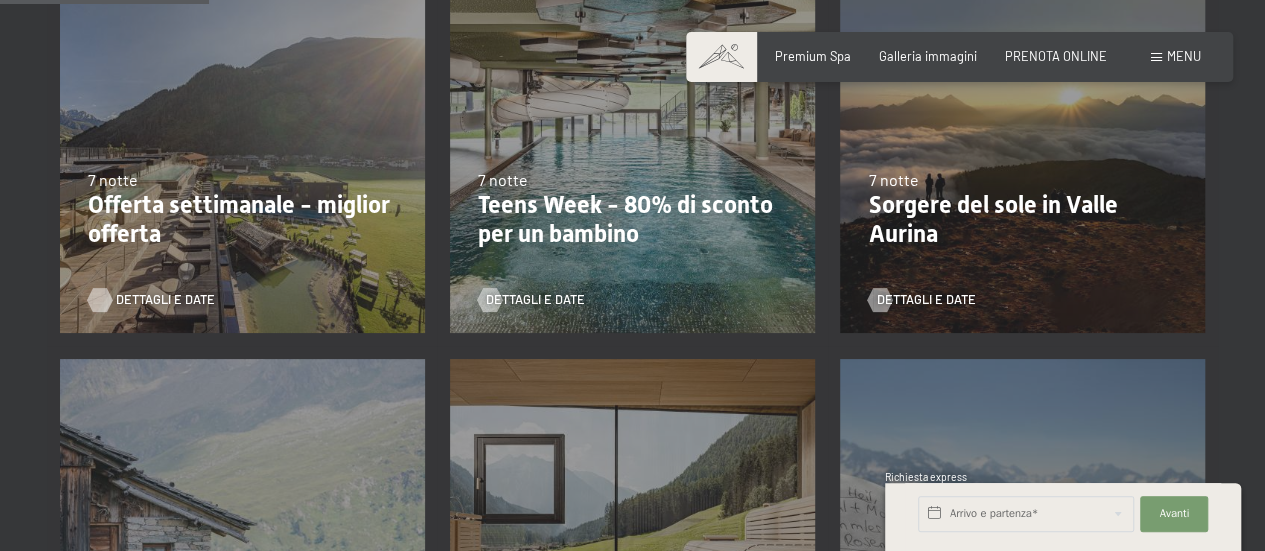 click on "Dettagli e Date" at bounding box center [165, 300] 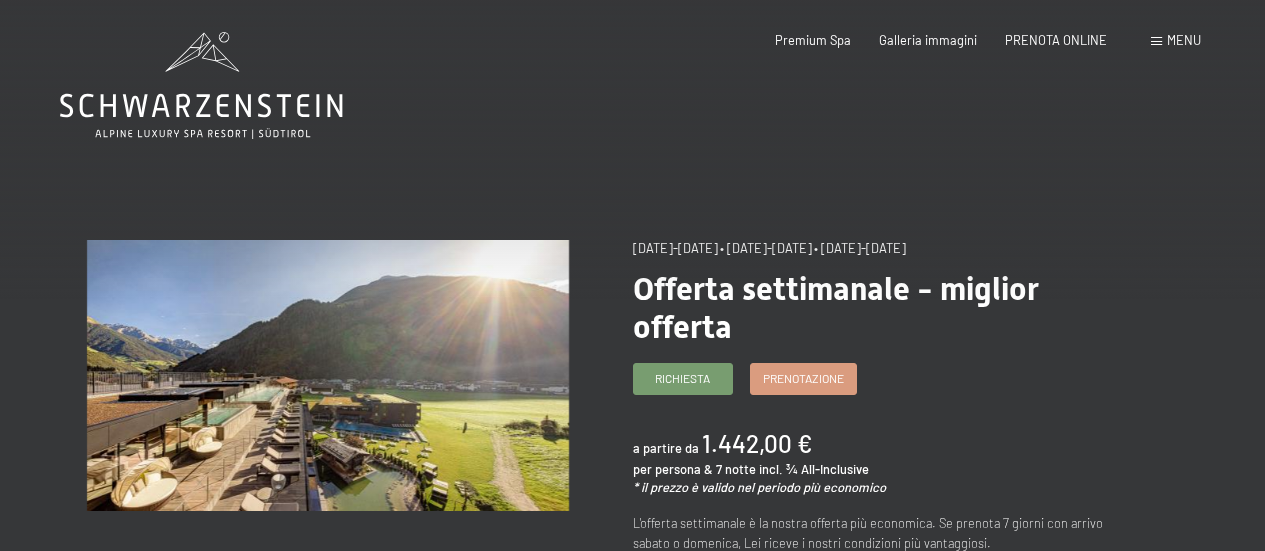 scroll, scrollTop: 0, scrollLeft: 0, axis: both 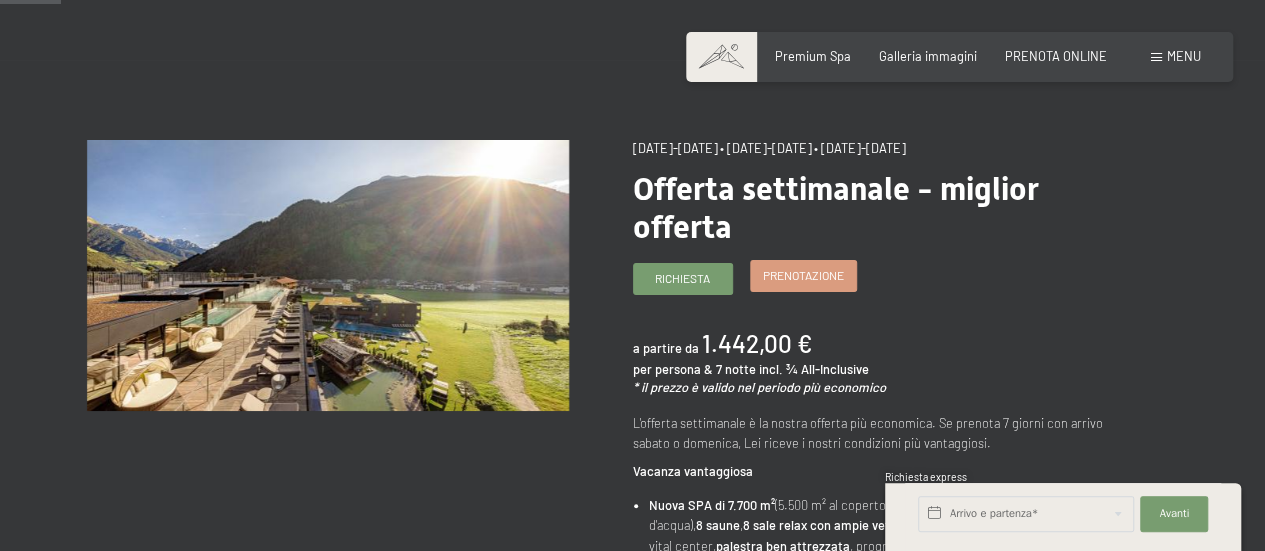 click on "Prenotazione" at bounding box center [803, 275] 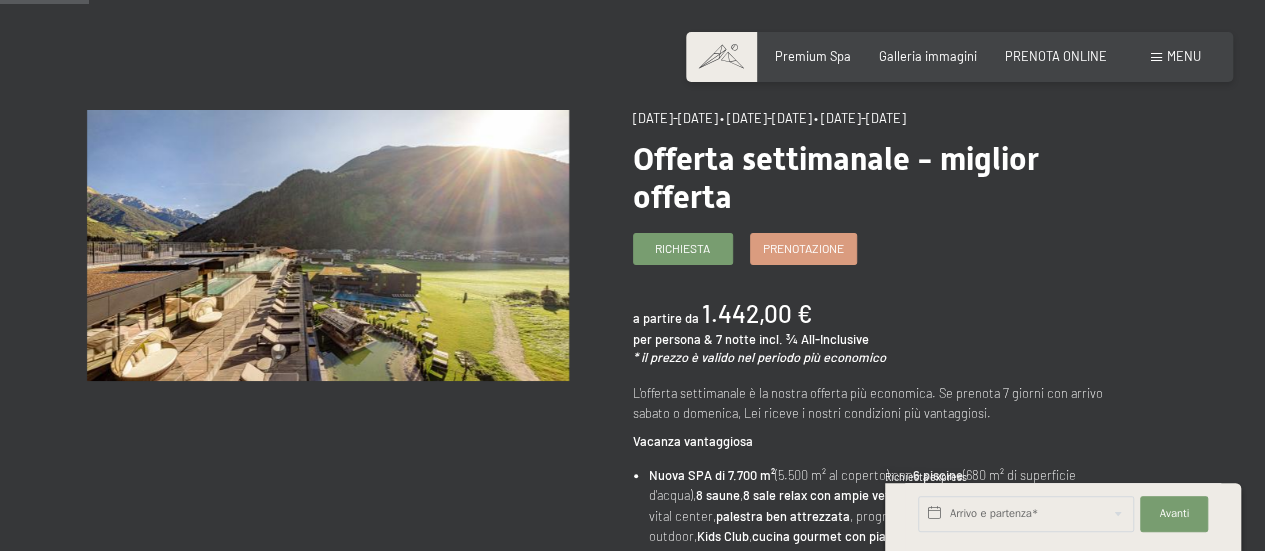 scroll, scrollTop: 100, scrollLeft: 0, axis: vertical 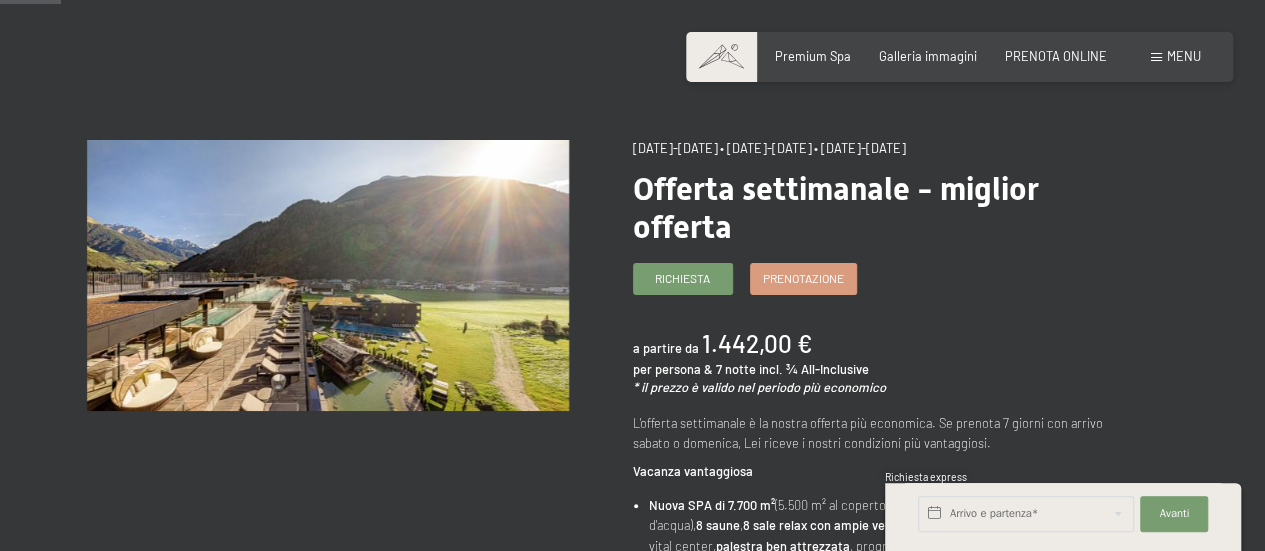 drag, startPoint x: 964, startPoint y: 147, endPoint x: 1027, endPoint y: 145, distance: 63.03174 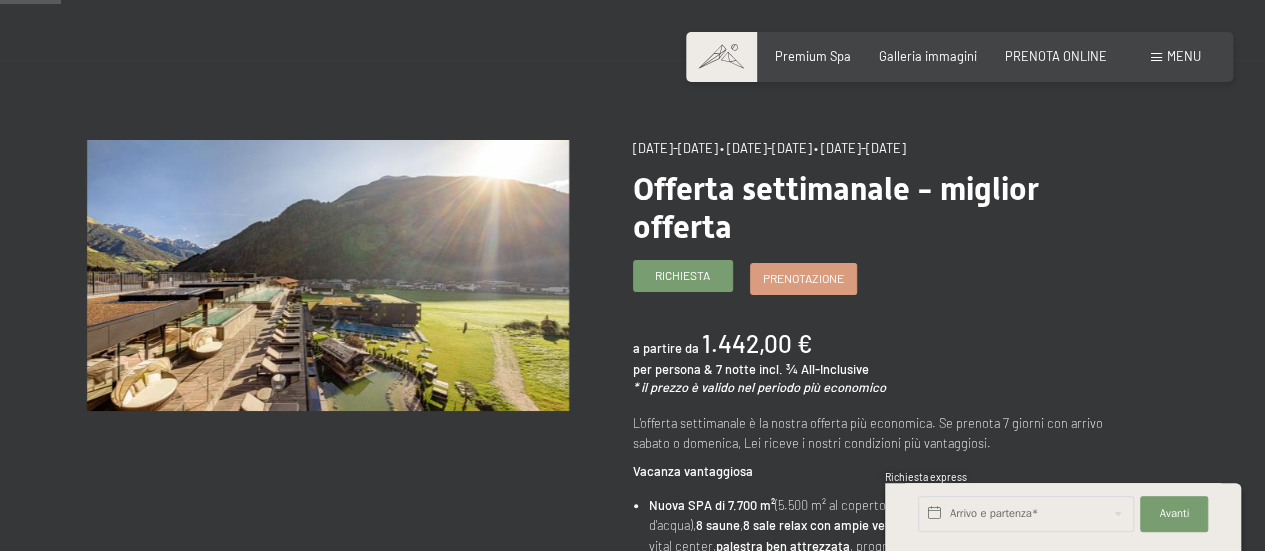 click on "Richiesta" at bounding box center [682, 275] 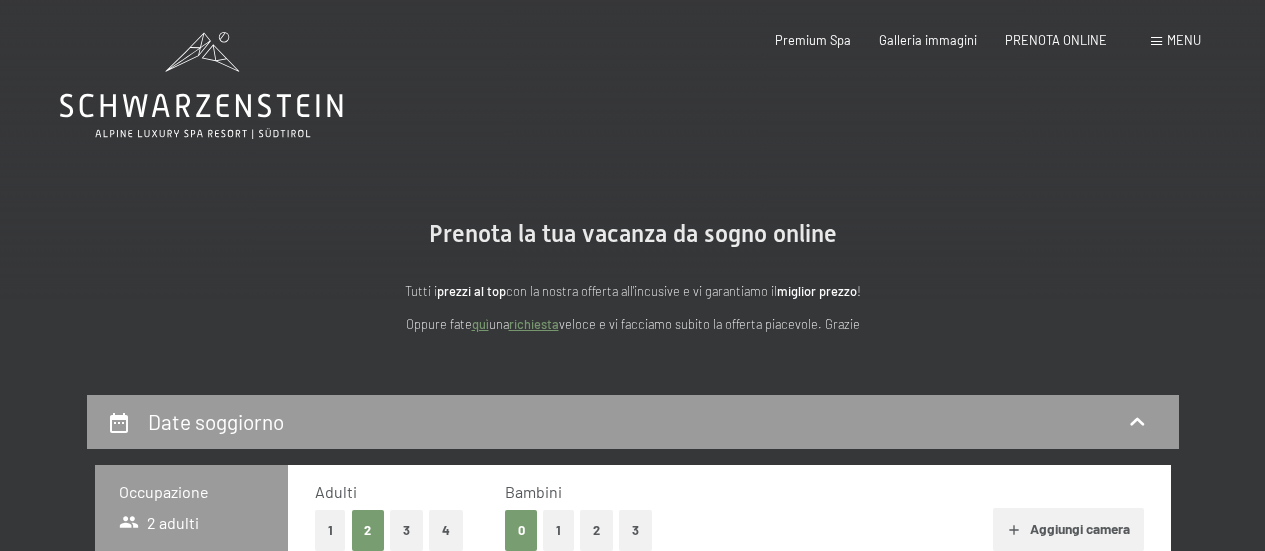 scroll, scrollTop: 0, scrollLeft: 0, axis: both 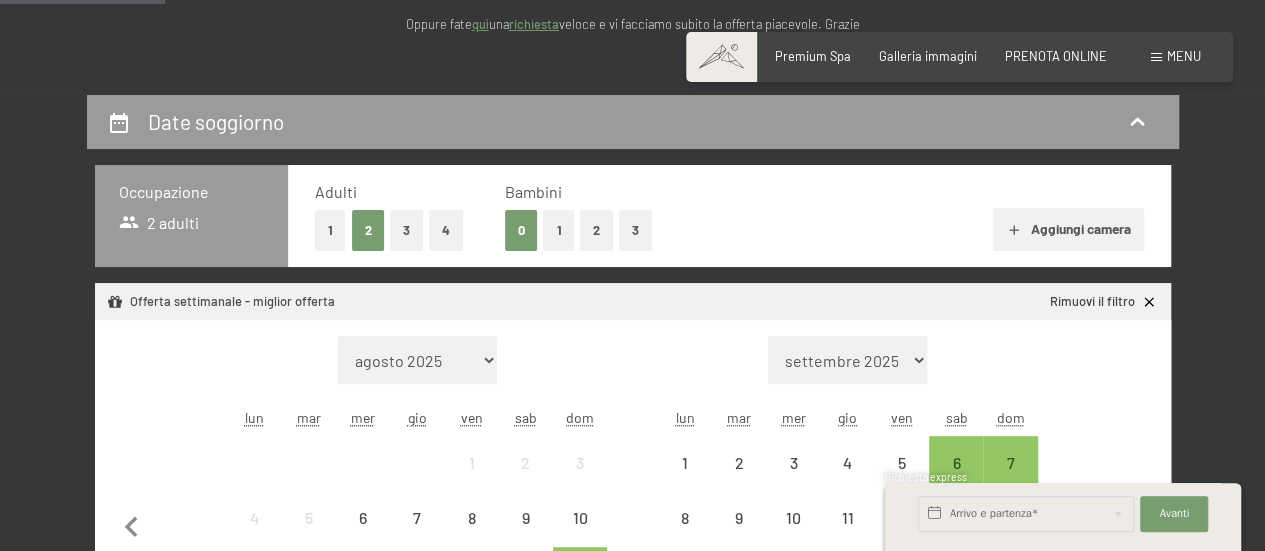 click on "1" at bounding box center [558, 230] 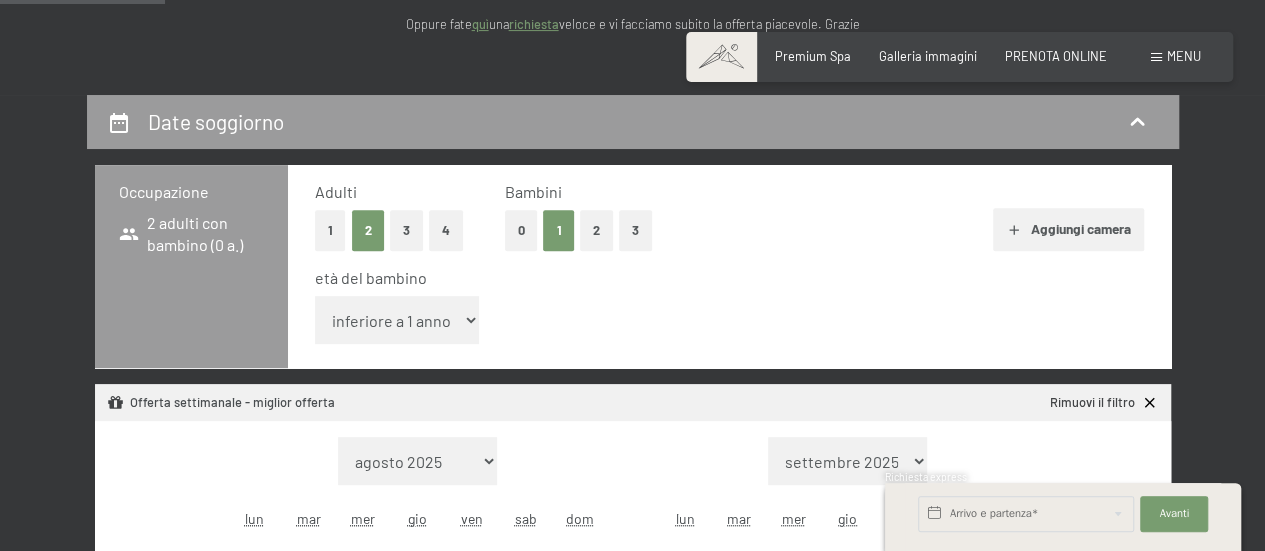 click on "inferiore a 1 anno 1 anno 2 anni 3 anni 4 anni 5 anni 6 anni 7 anni 8 anni 9 anni 10 anni 11 anni 12 anni 13 anni 14 anni 15 anni 16 anni 17 anni" at bounding box center (397, 320) 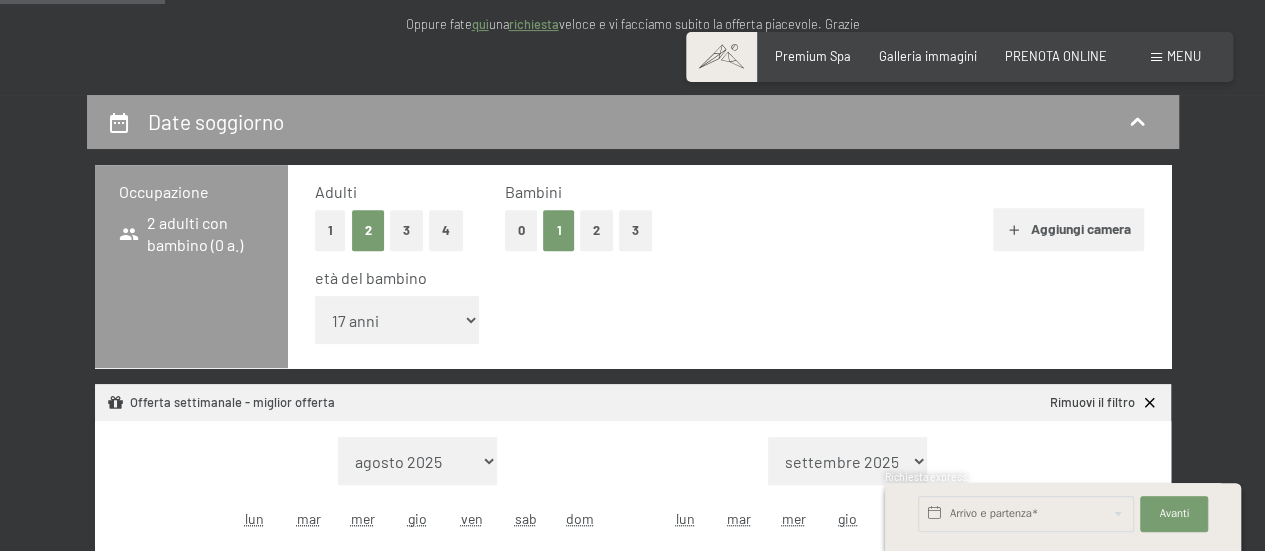 click on "inferiore a 1 anno 1 anno 2 anni 3 anni 4 anni 5 anni 6 anni 7 anni 8 anni 9 anni 10 anni 11 anni 12 anni 13 anni 14 anni 15 anni 16 anni 17 anni" at bounding box center [397, 320] 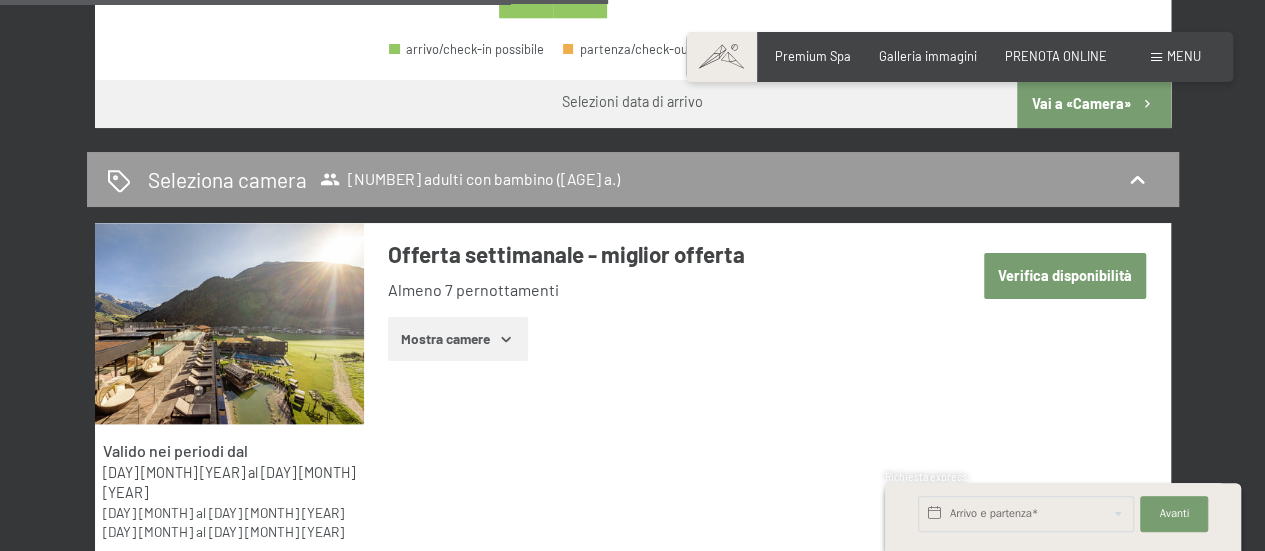 scroll, scrollTop: 1200, scrollLeft: 0, axis: vertical 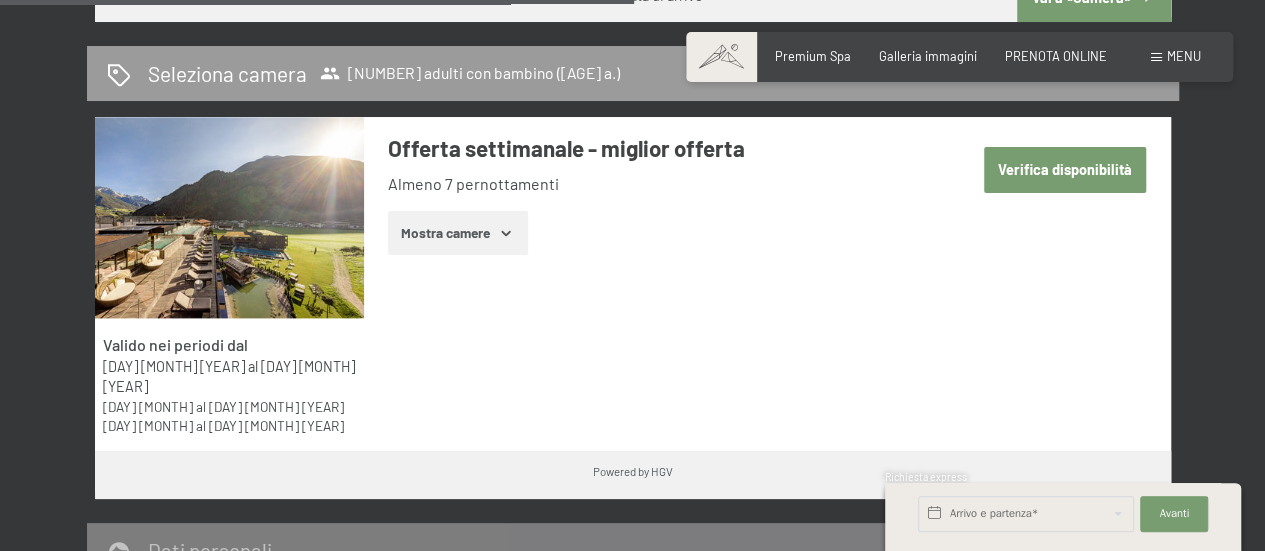 click on "Verifica disponibilità" at bounding box center (1065, 170) 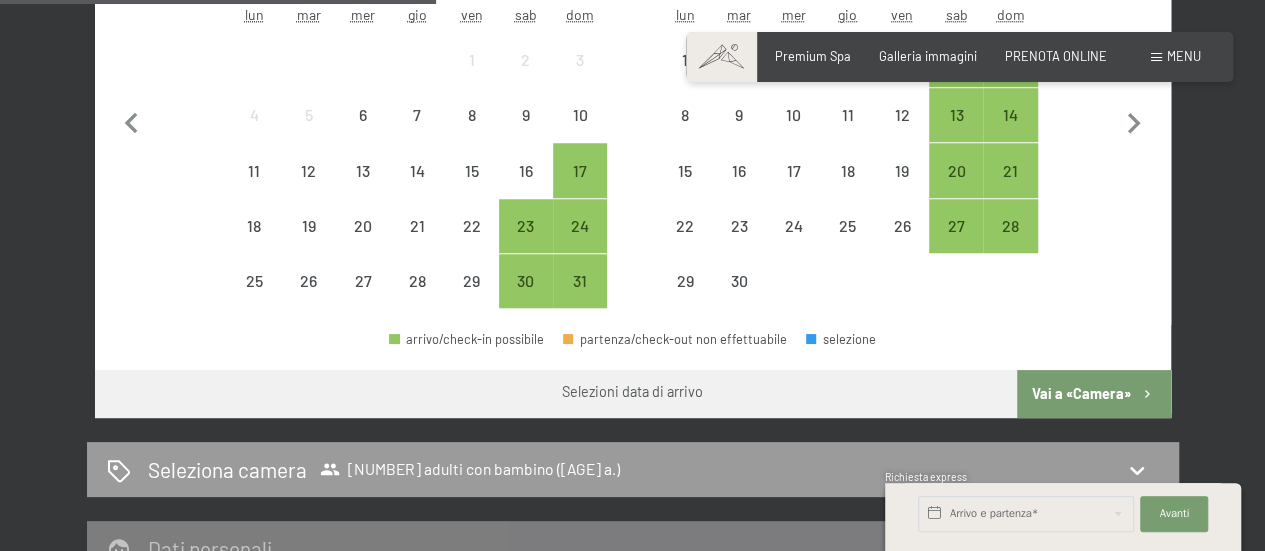 scroll, scrollTop: 994, scrollLeft: 0, axis: vertical 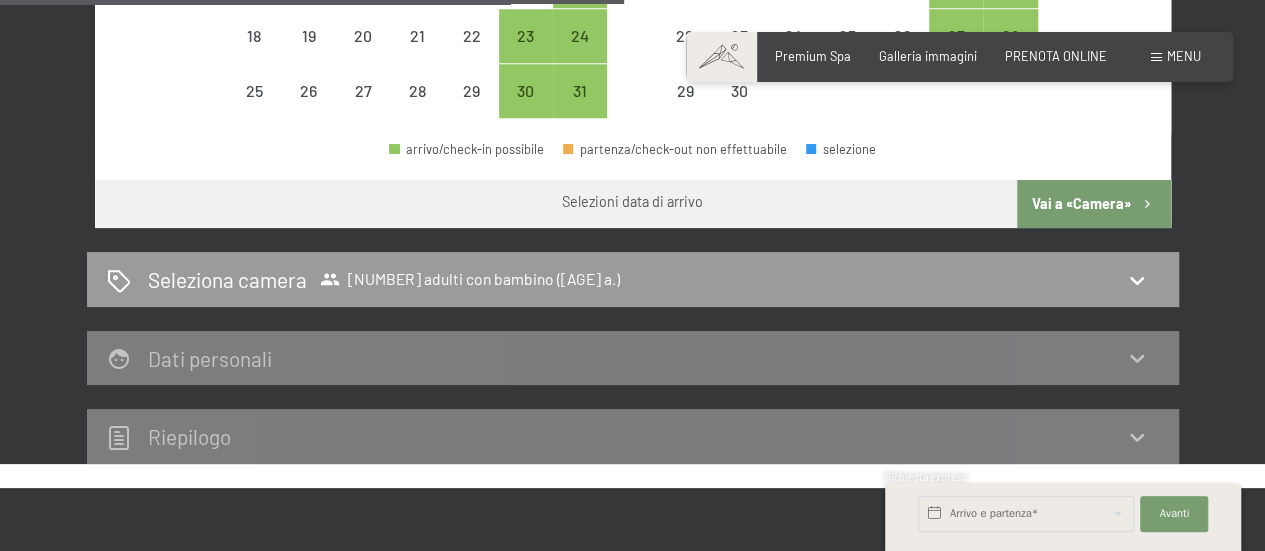 click on "Vai a «Camera»" at bounding box center (1093, 204) 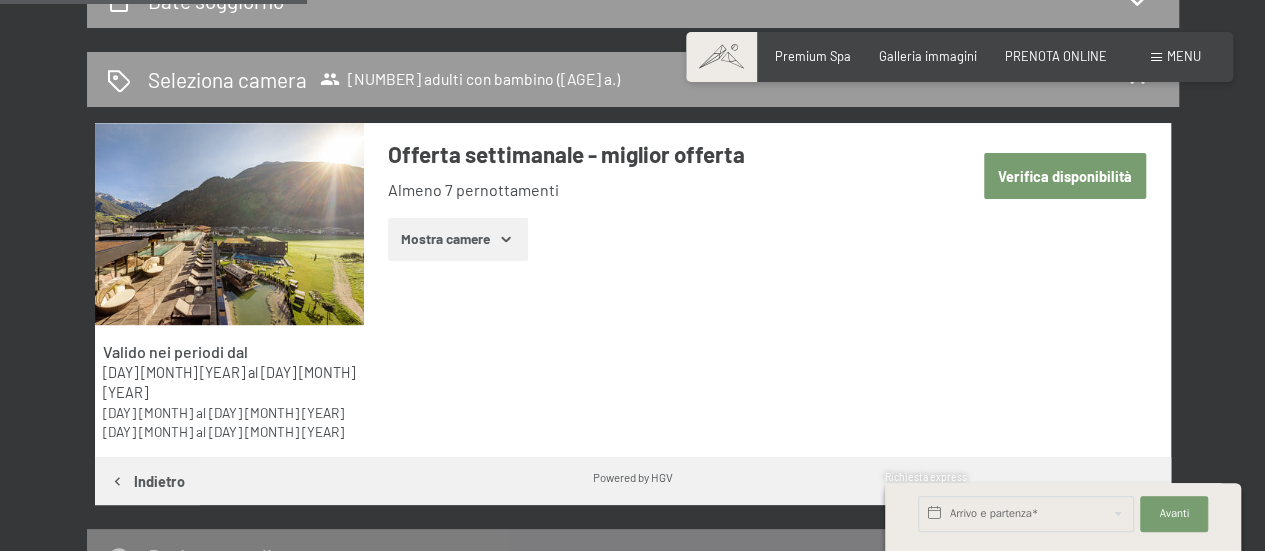 scroll, scrollTop: 394, scrollLeft: 0, axis: vertical 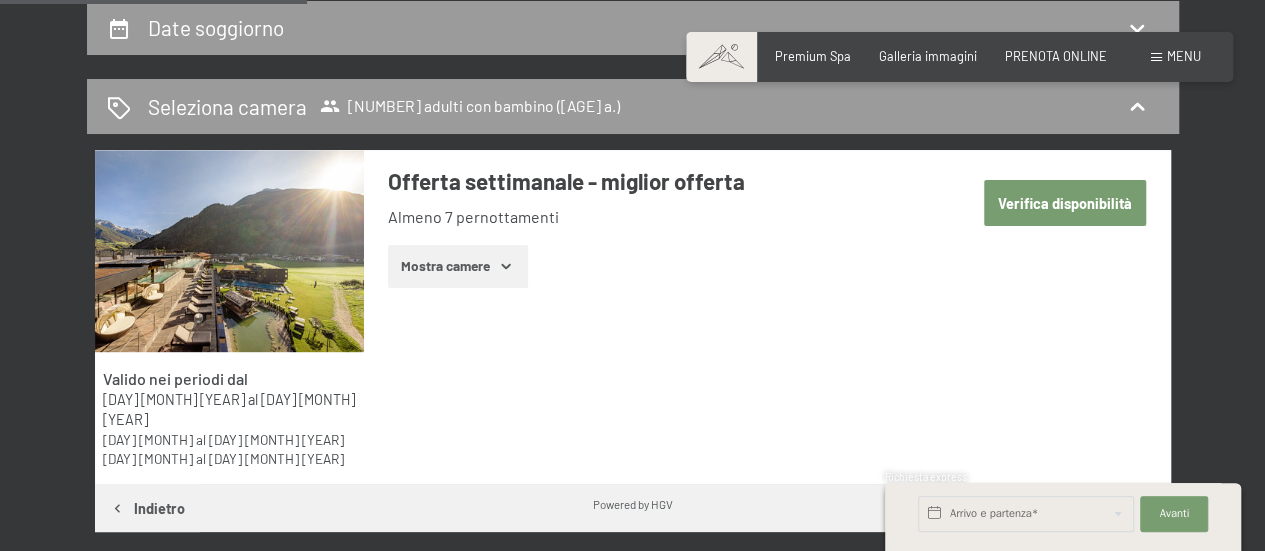 click 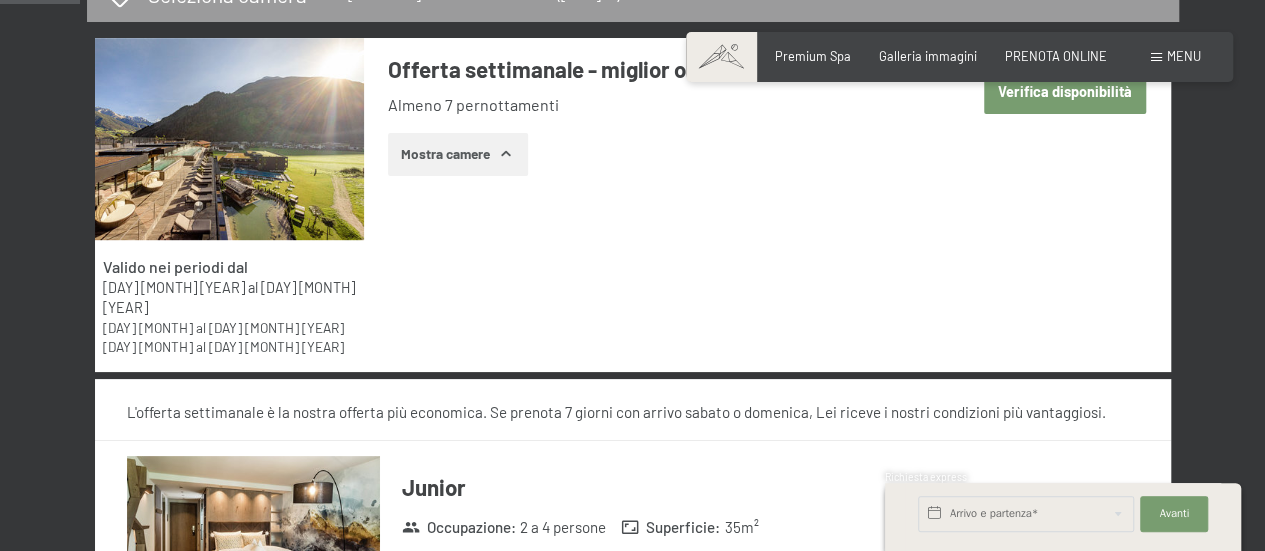 scroll, scrollTop: 394, scrollLeft: 0, axis: vertical 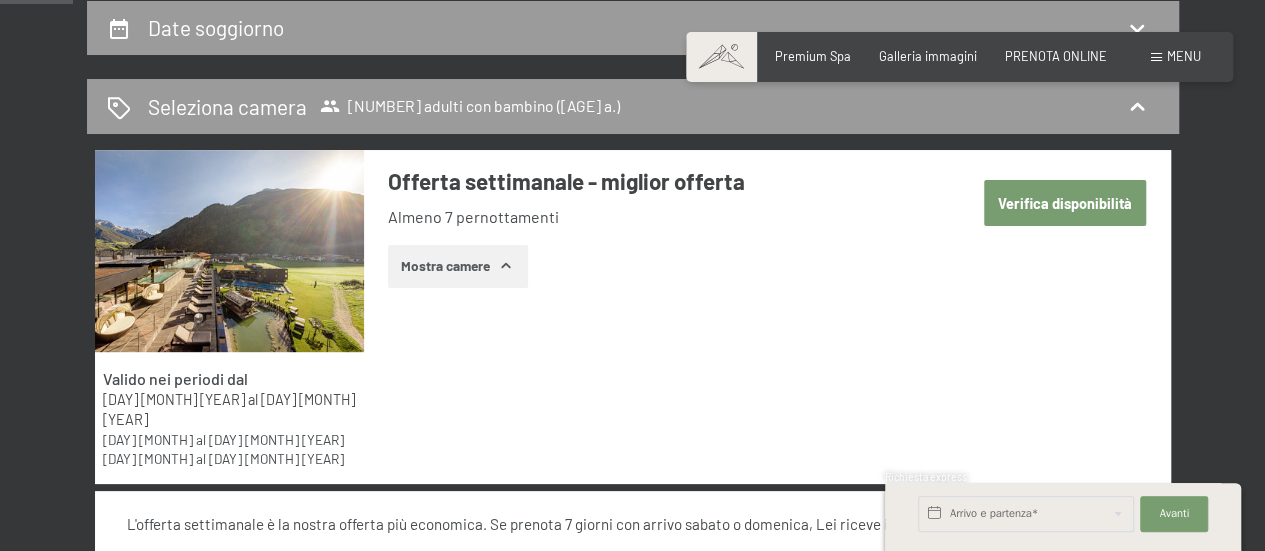 click on "Verifica disponibilità" at bounding box center (1065, 203) 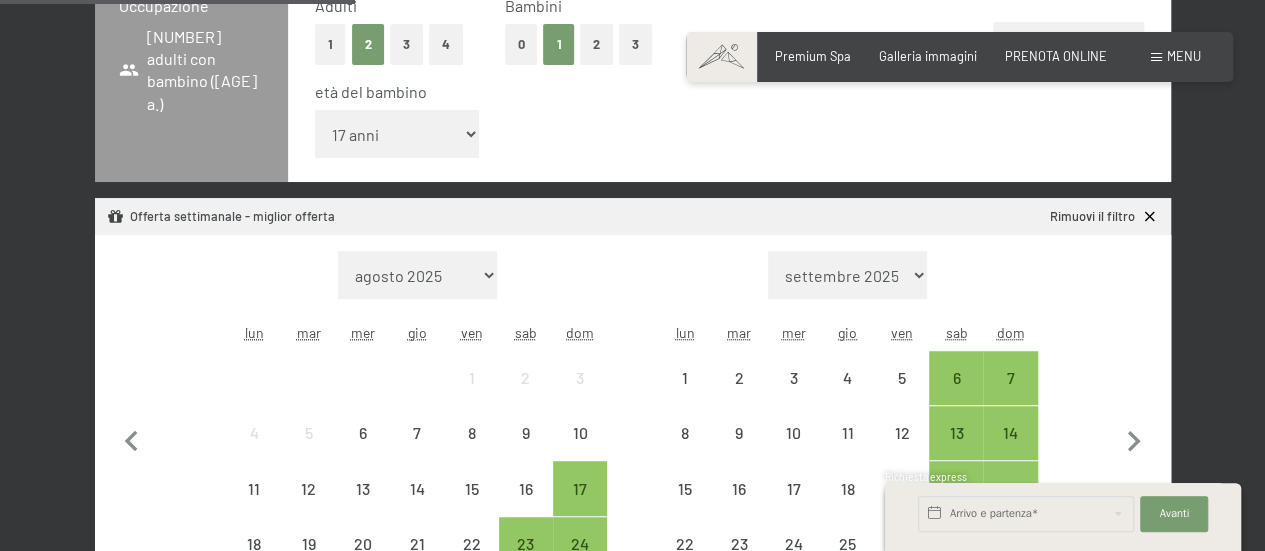 scroll, scrollTop: 594, scrollLeft: 0, axis: vertical 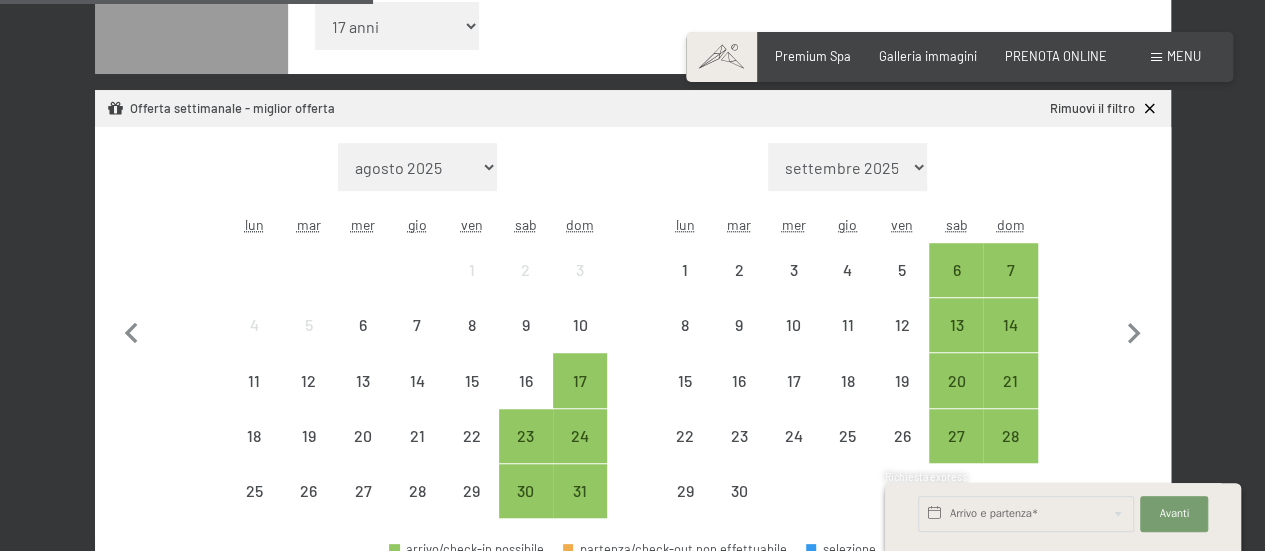 click on "settembre 2025 ottobre 2025 novembre 2025 dicembre 2025 gennaio 2026 febbraio 2026 marzo 2026 aprile 2026 maggio 2026 giugno 2026 luglio 2026 agosto 2026 settembre 2026 ottobre 2026 novembre 2026 dicembre 2026 gennaio 2027 febbraio 2027 marzo 2027 aprile 2027 maggio 2027 giugno 2027 luglio 2027 agosto 2027 settembre 2027" at bounding box center [847, 167] 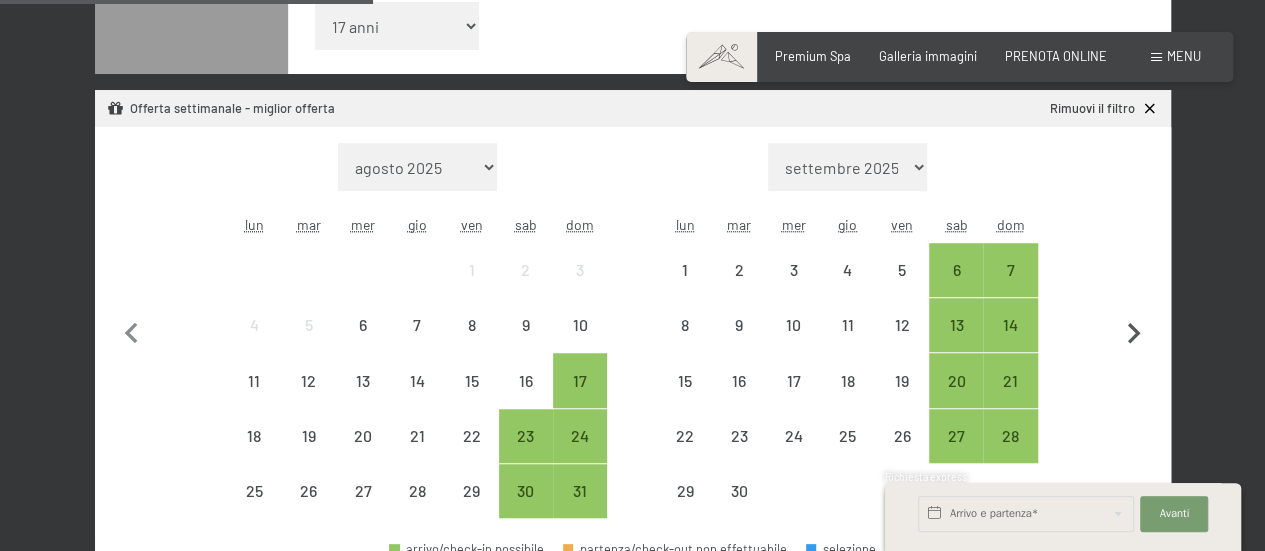 click 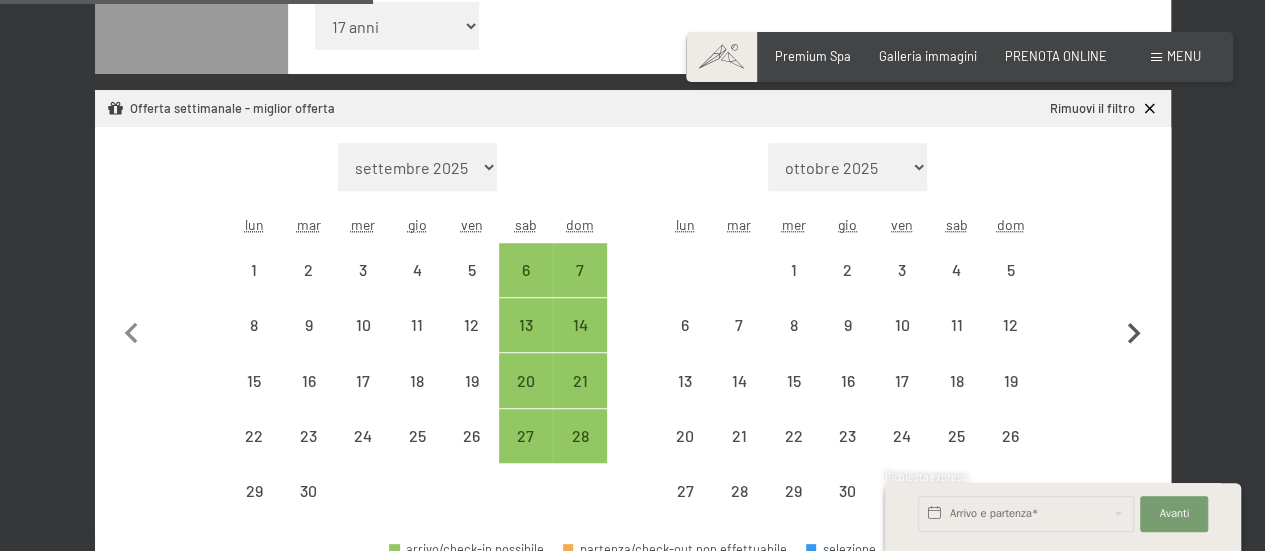 click 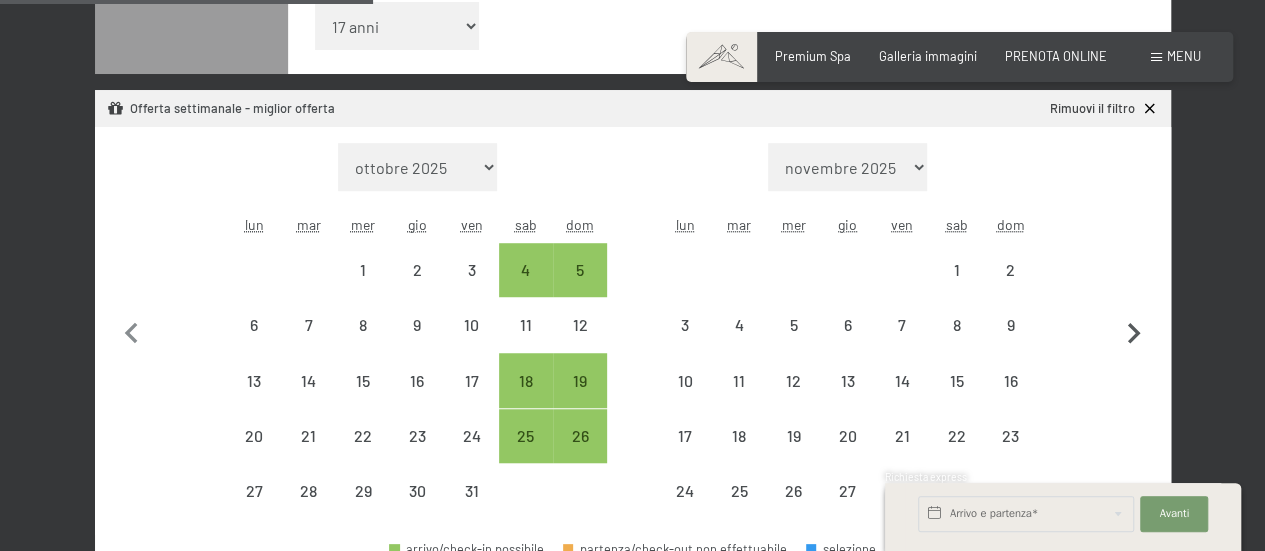 click 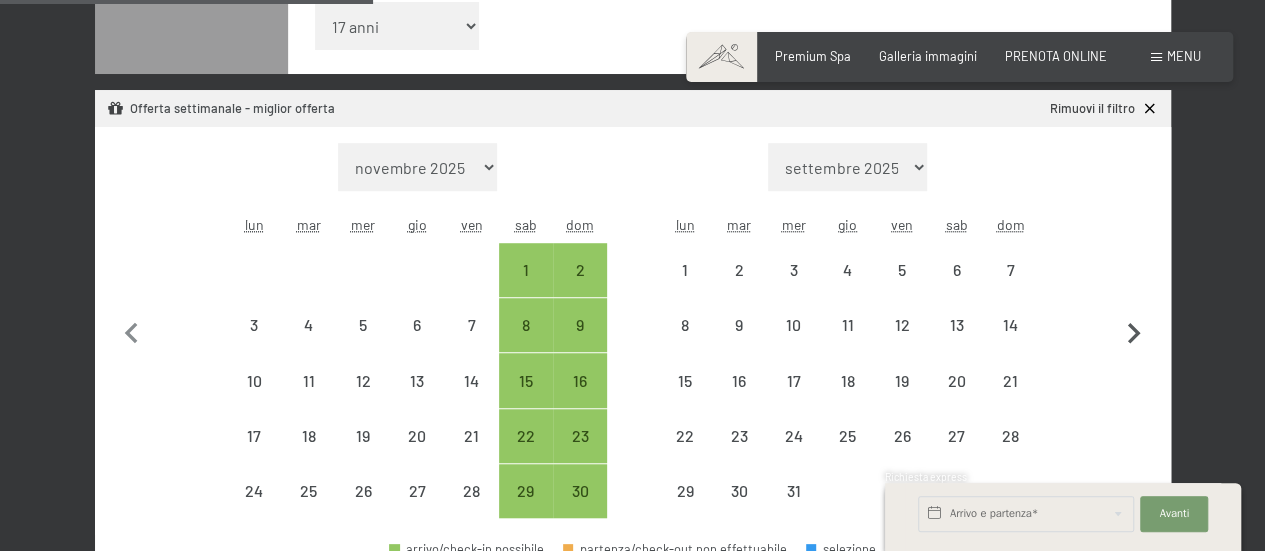 click 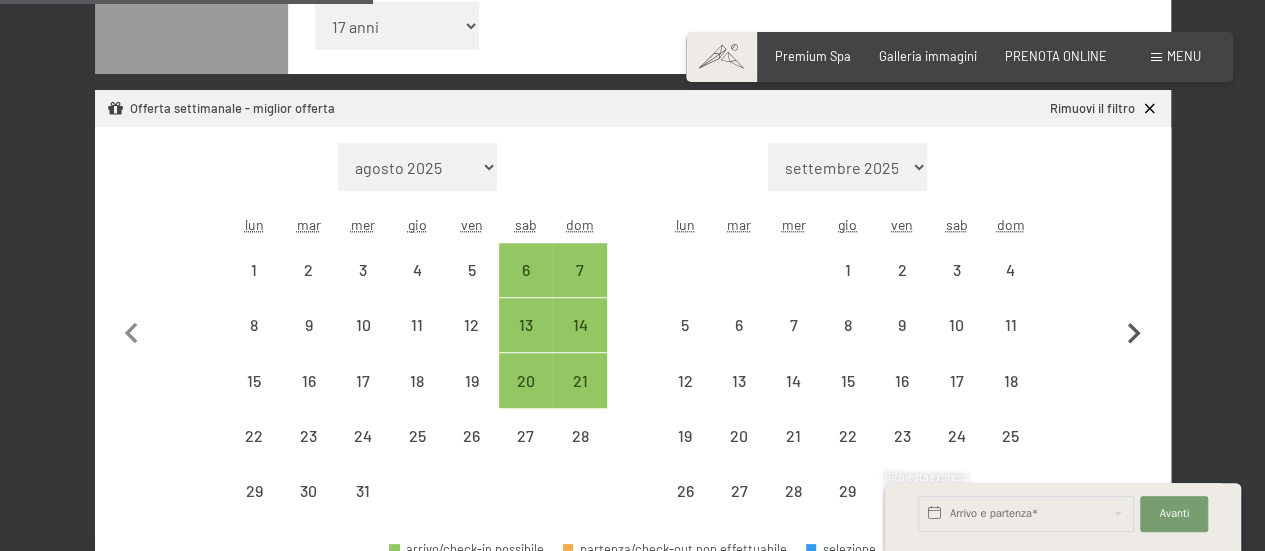 click 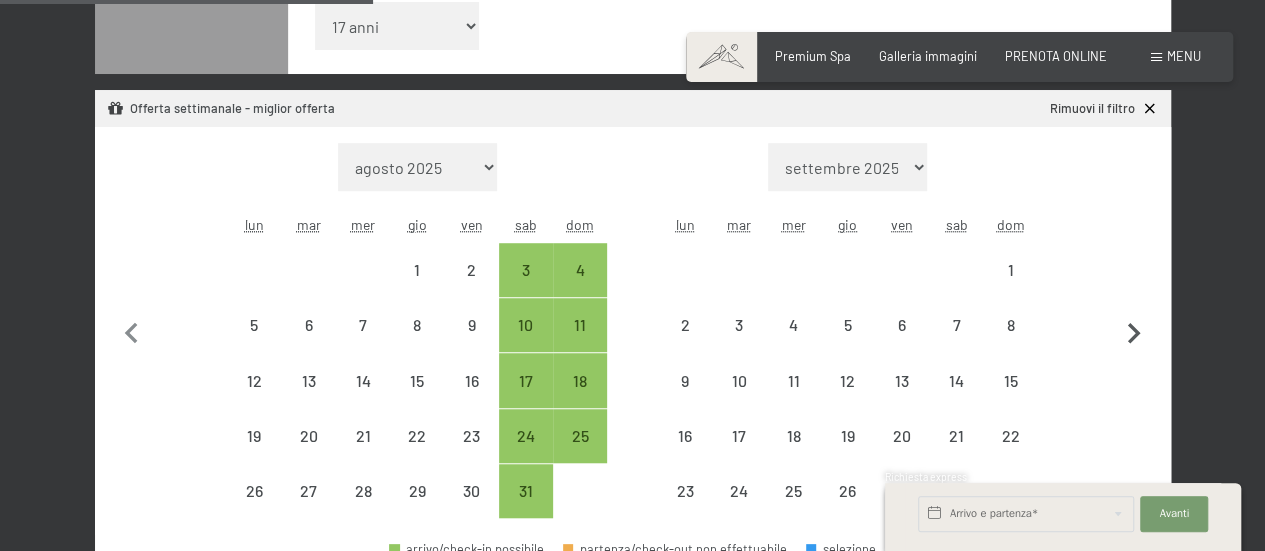 click 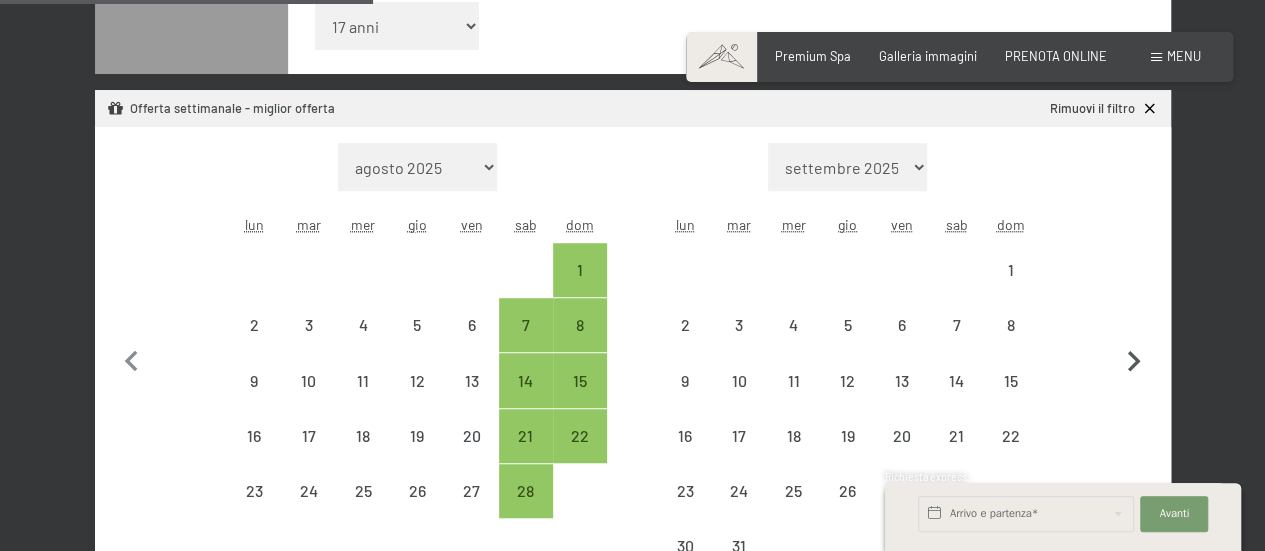 click at bounding box center (1134, 358) 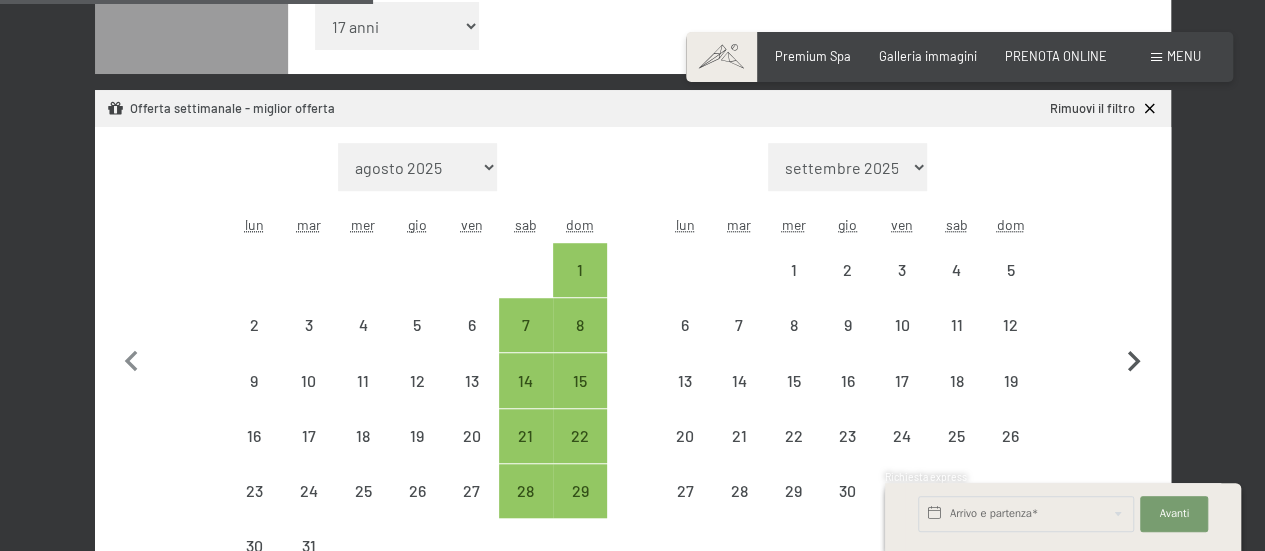 select on "2026-03-01" 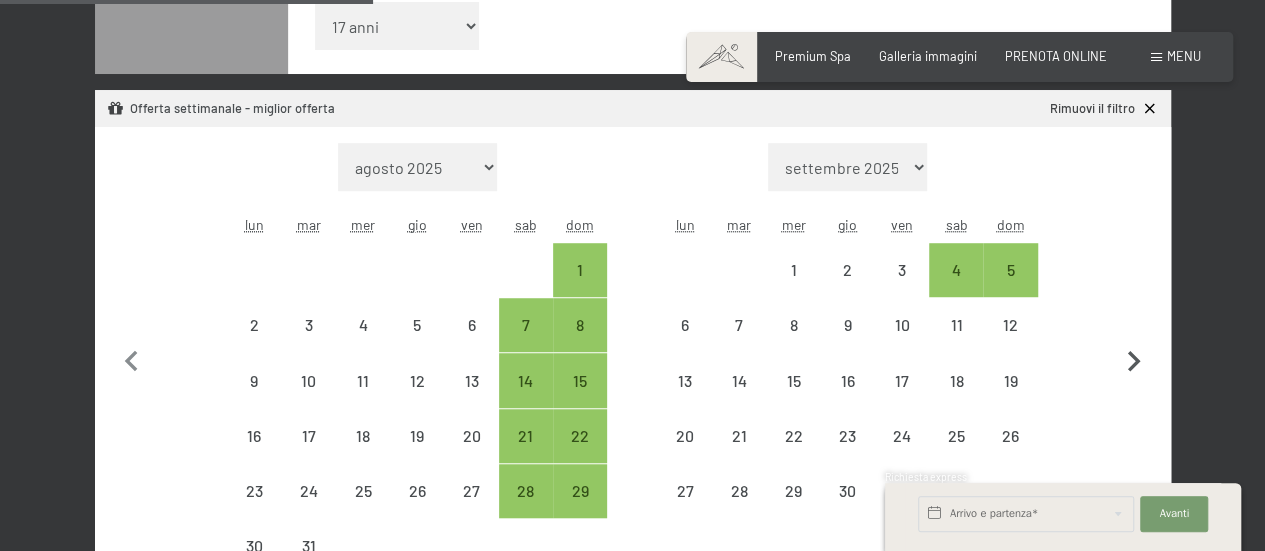 click at bounding box center (1134, 358) 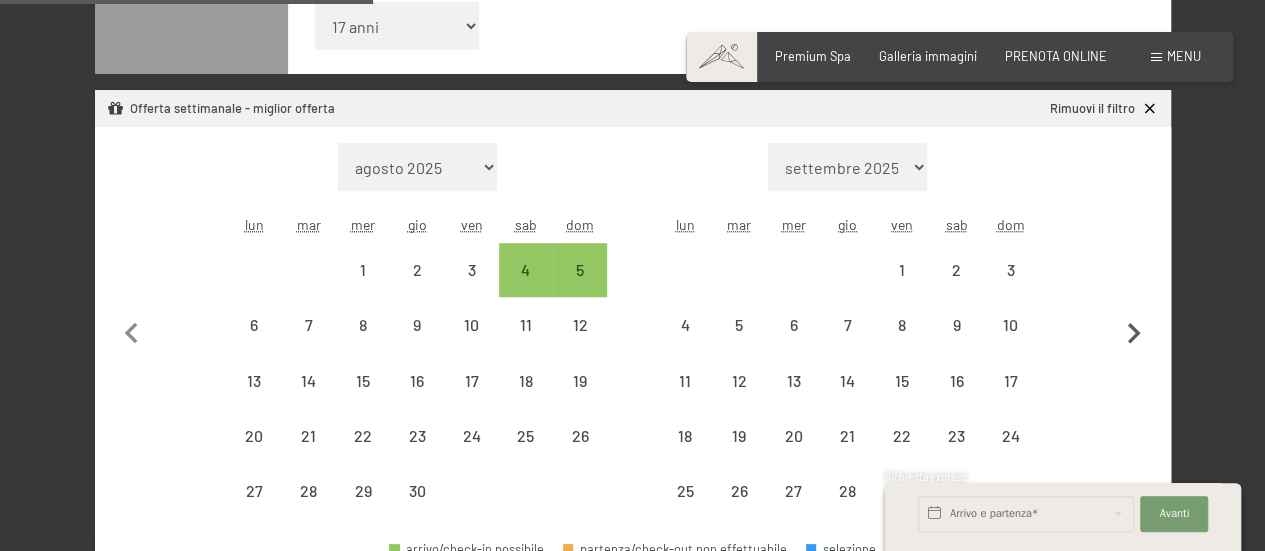 select on "2026-04-01" 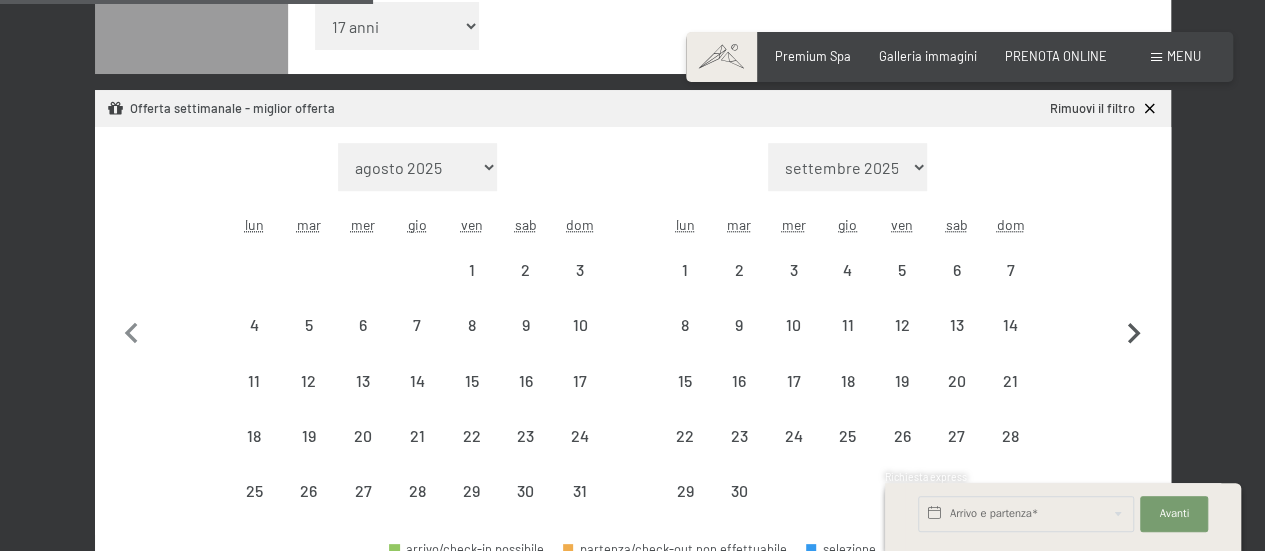 select on "2026-05-01" 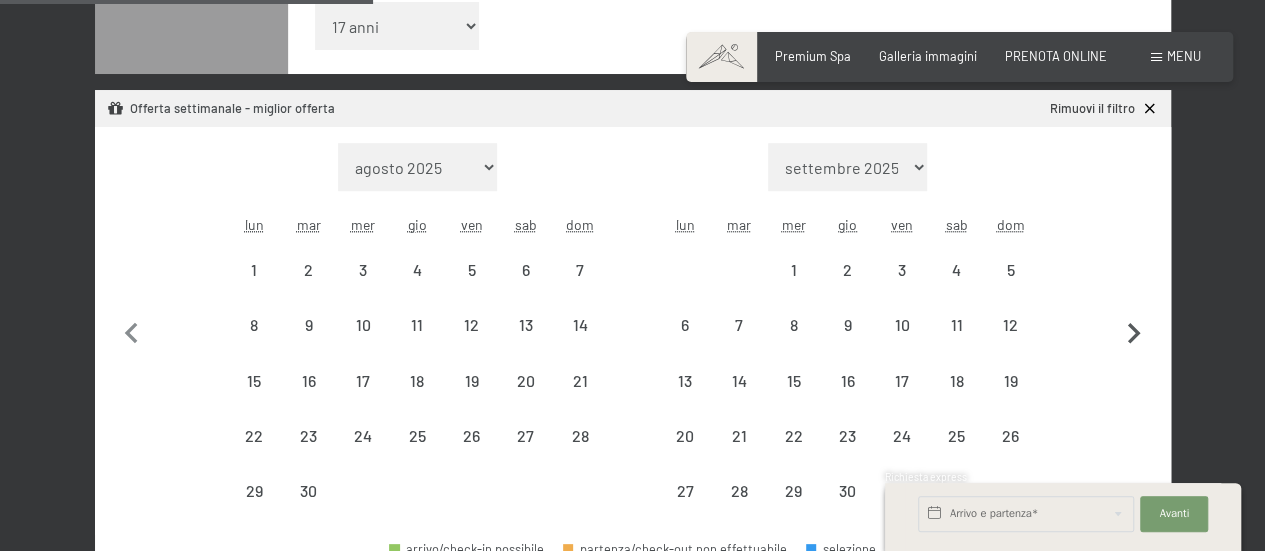 select on "2026-06-01" 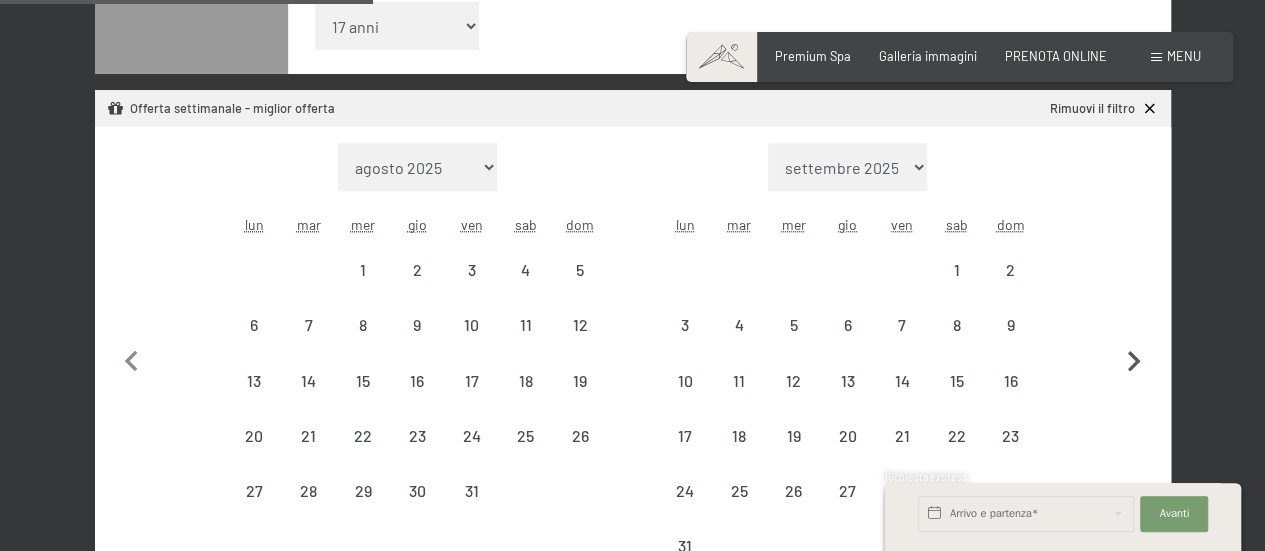 click at bounding box center (1134, 358) 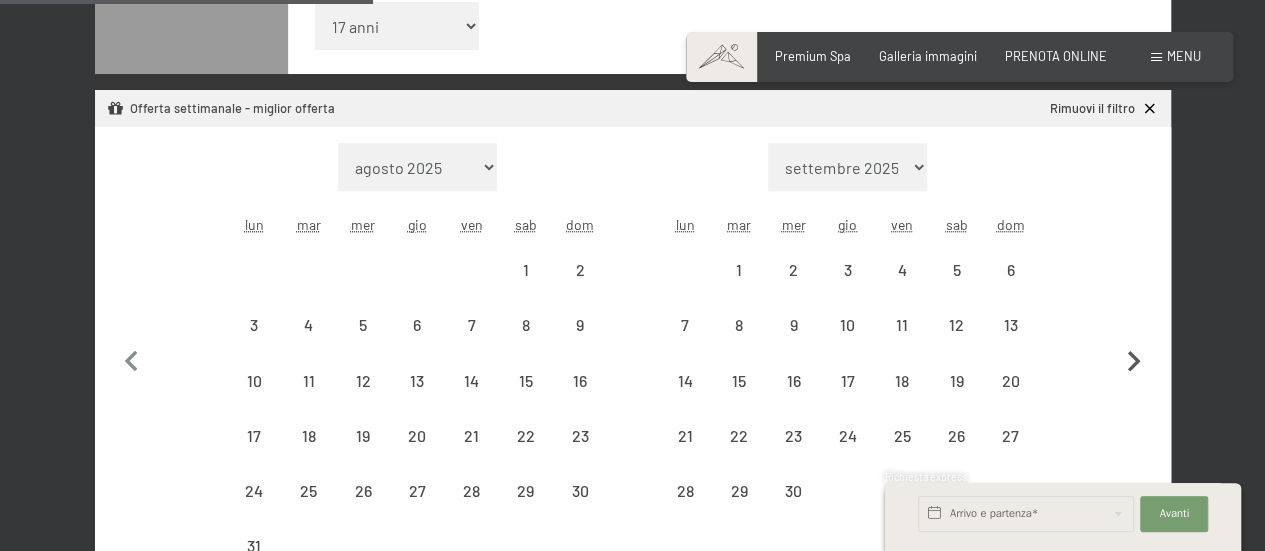 click at bounding box center (1134, 358) 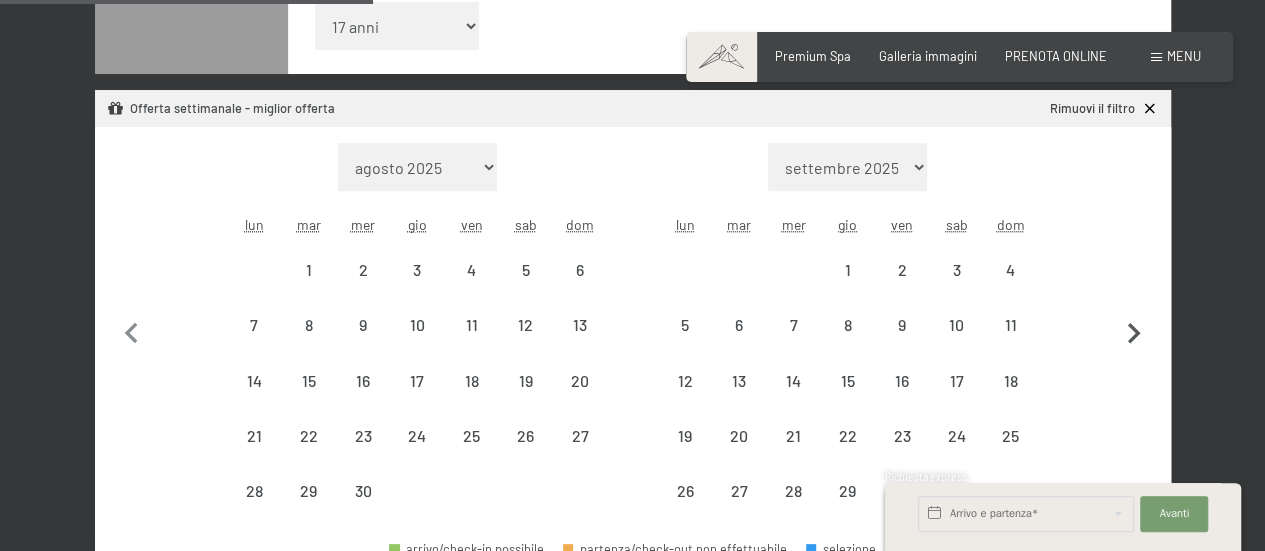 select on "2026-09-01" 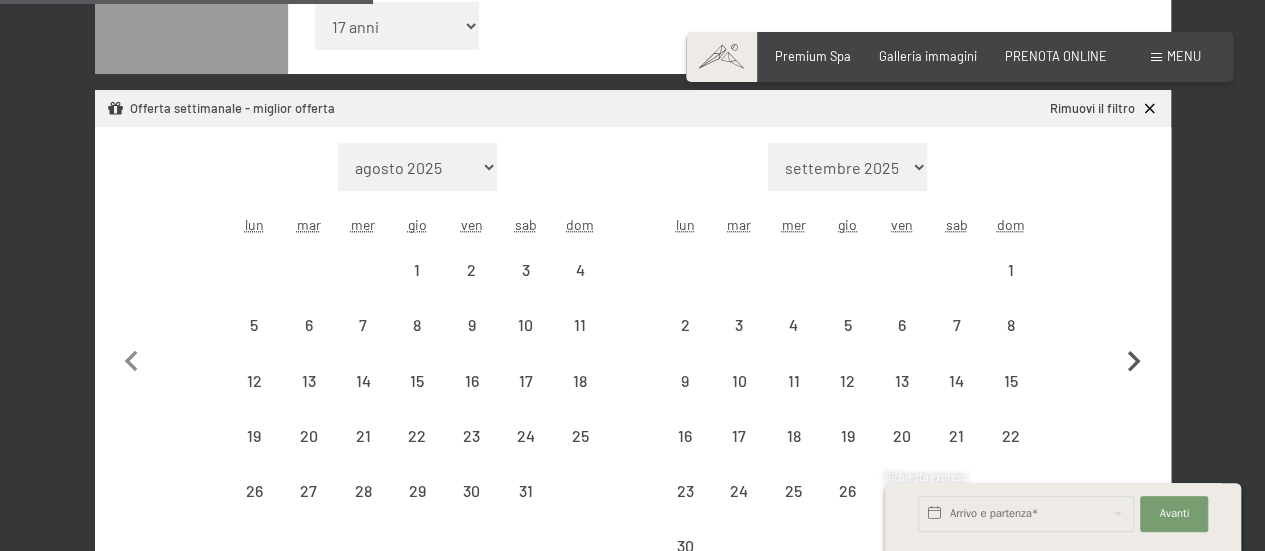 select on "2026-10-01" 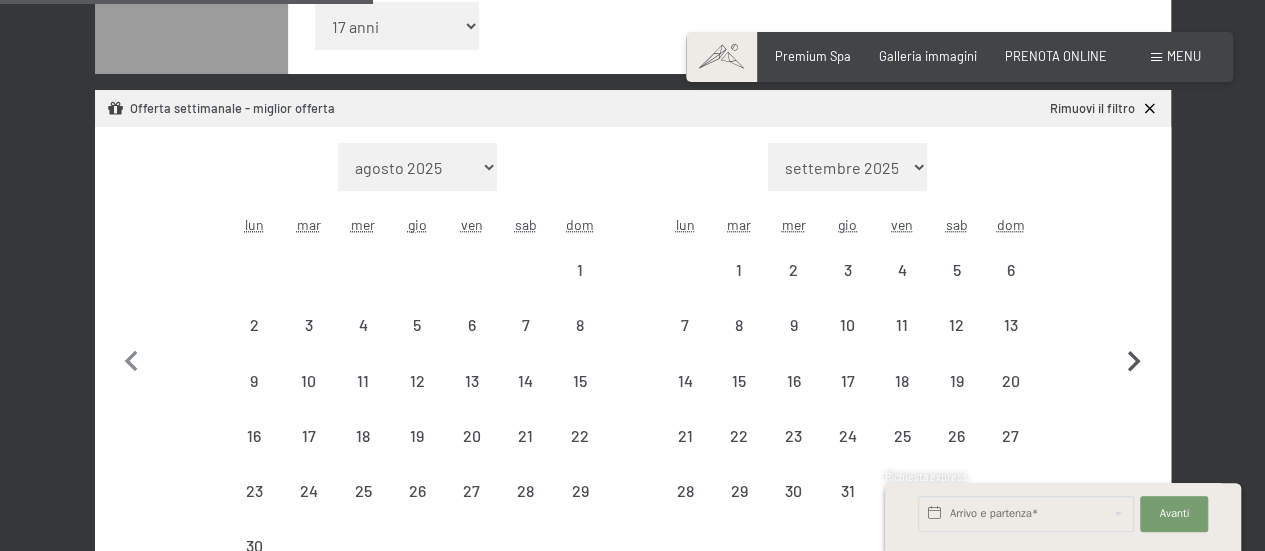 select on "2026-11-01" 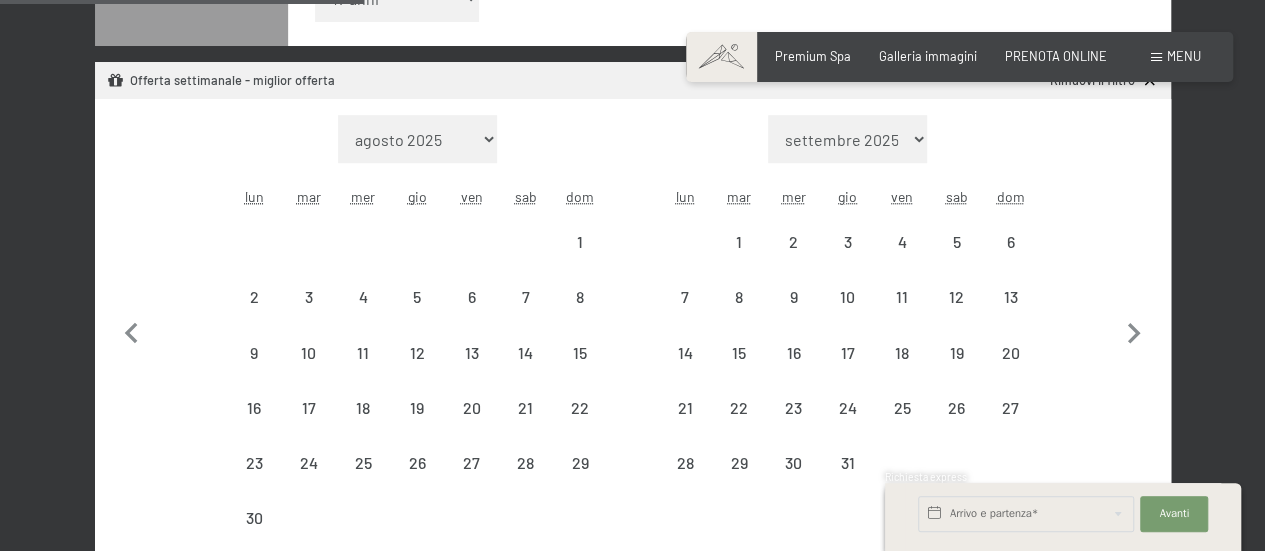 scroll, scrollTop: 794, scrollLeft: 0, axis: vertical 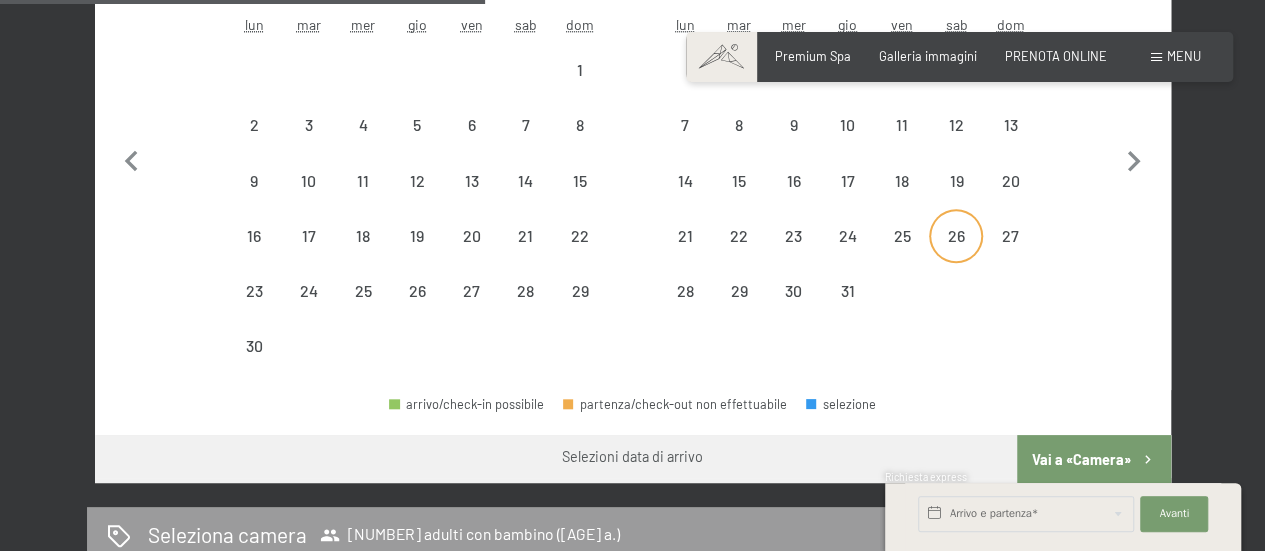 click on "26" at bounding box center (956, 253) 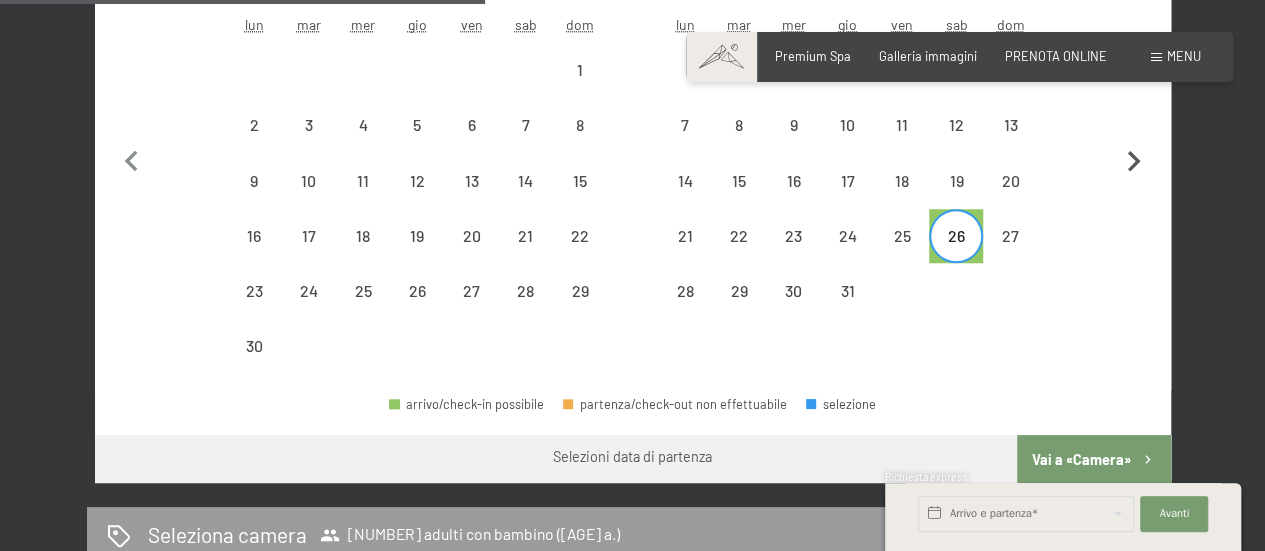 click 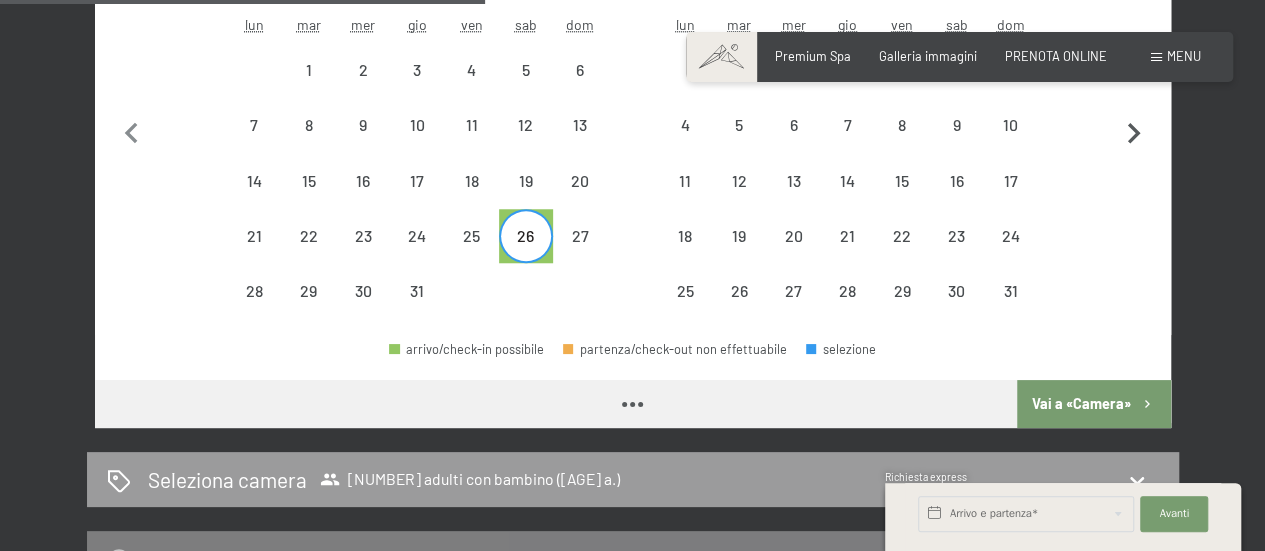 select on "2026-12-01" 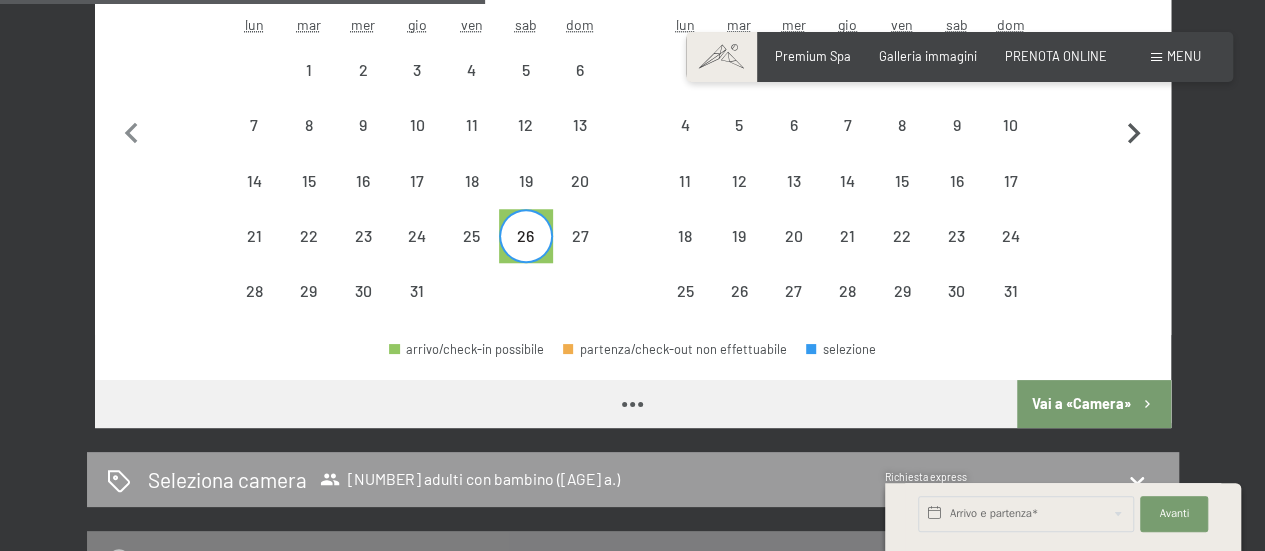 select on "2027-01-01" 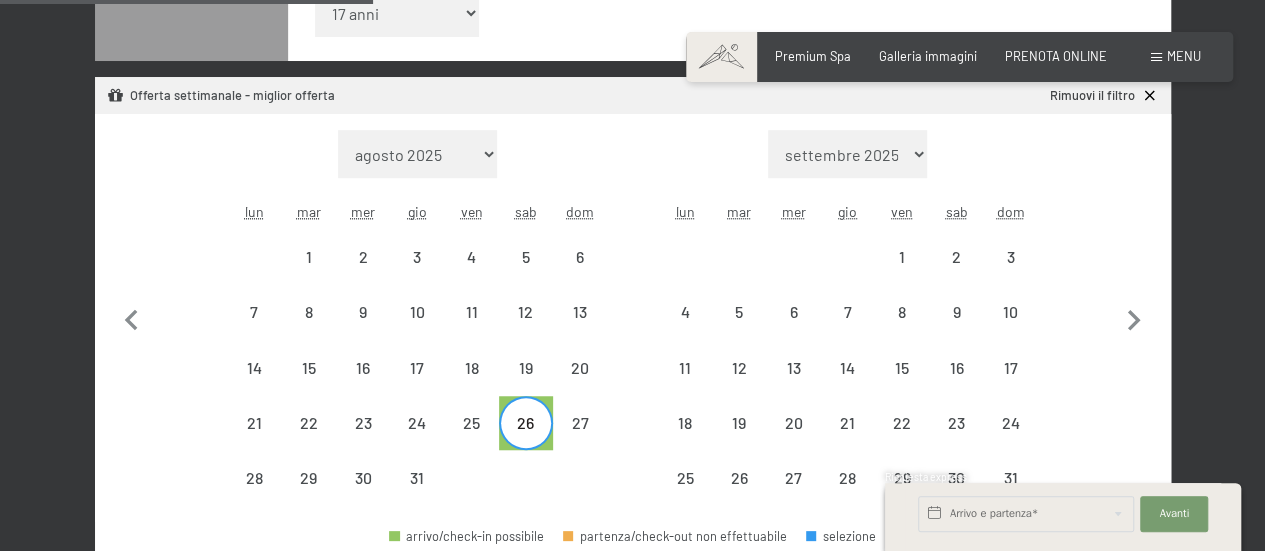 scroll, scrollTop: 594, scrollLeft: 0, axis: vertical 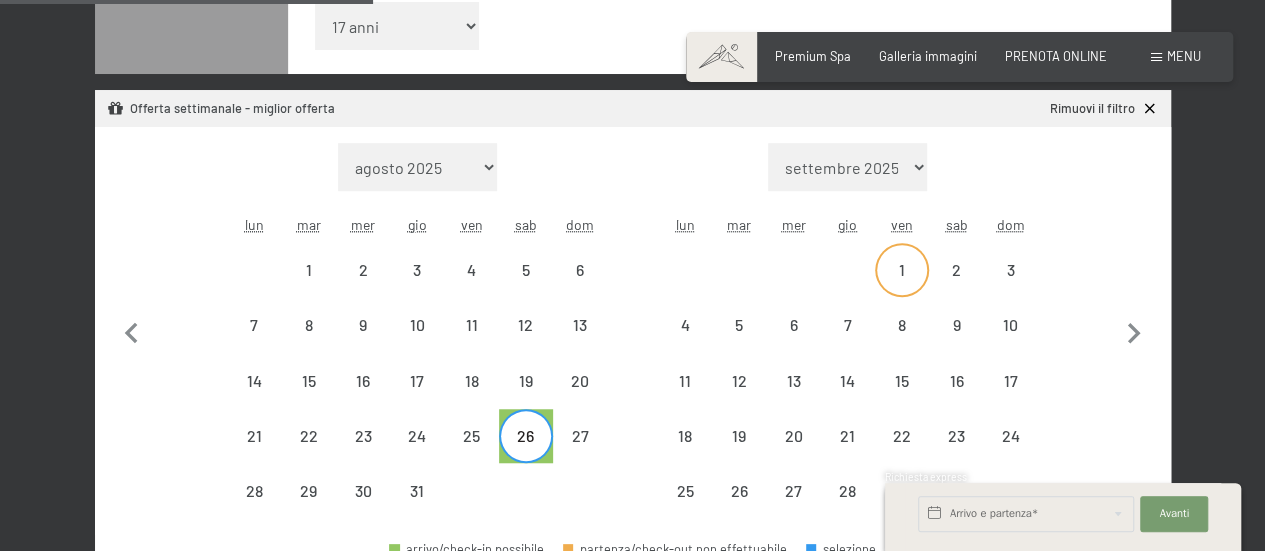 click on "1" at bounding box center (902, 287) 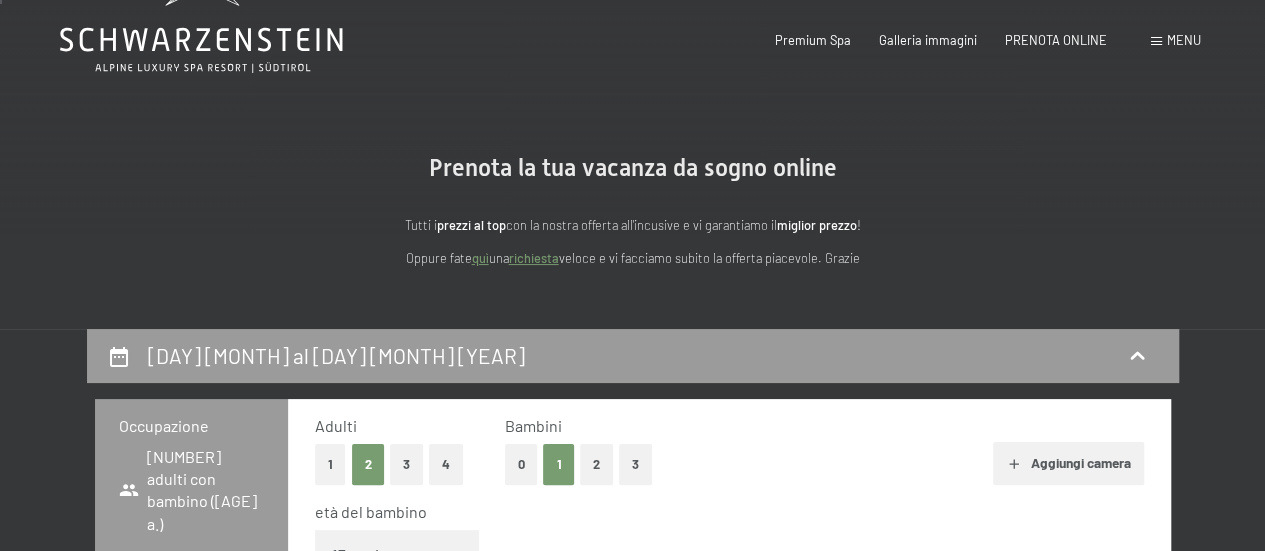 scroll, scrollTop: 0, scrollLeft: 0, axis: both 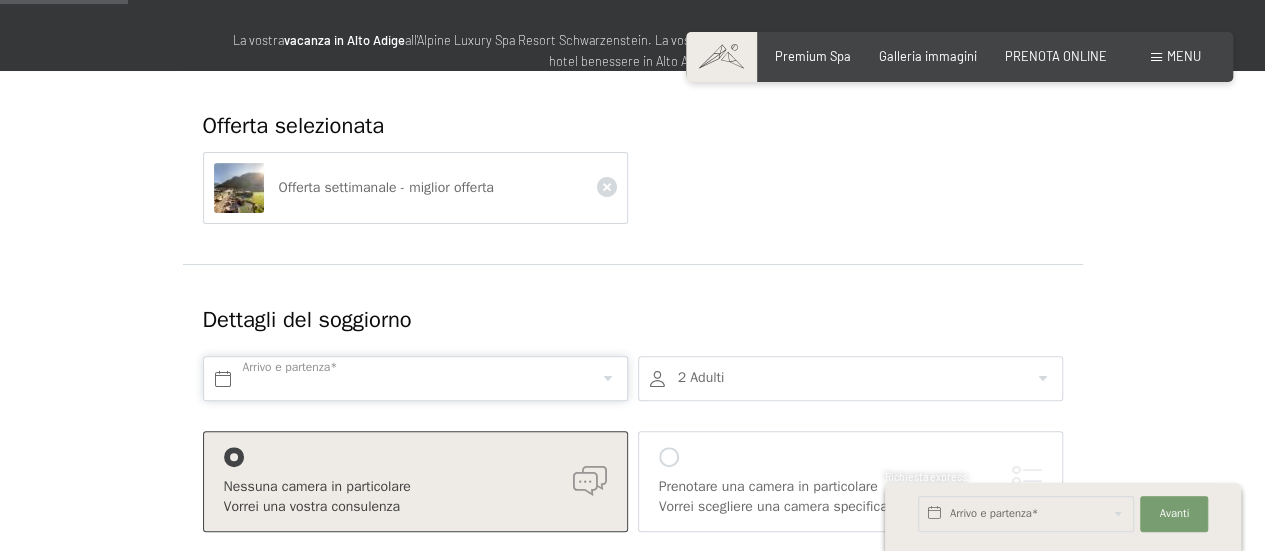 click at bounding box center (415, 378) 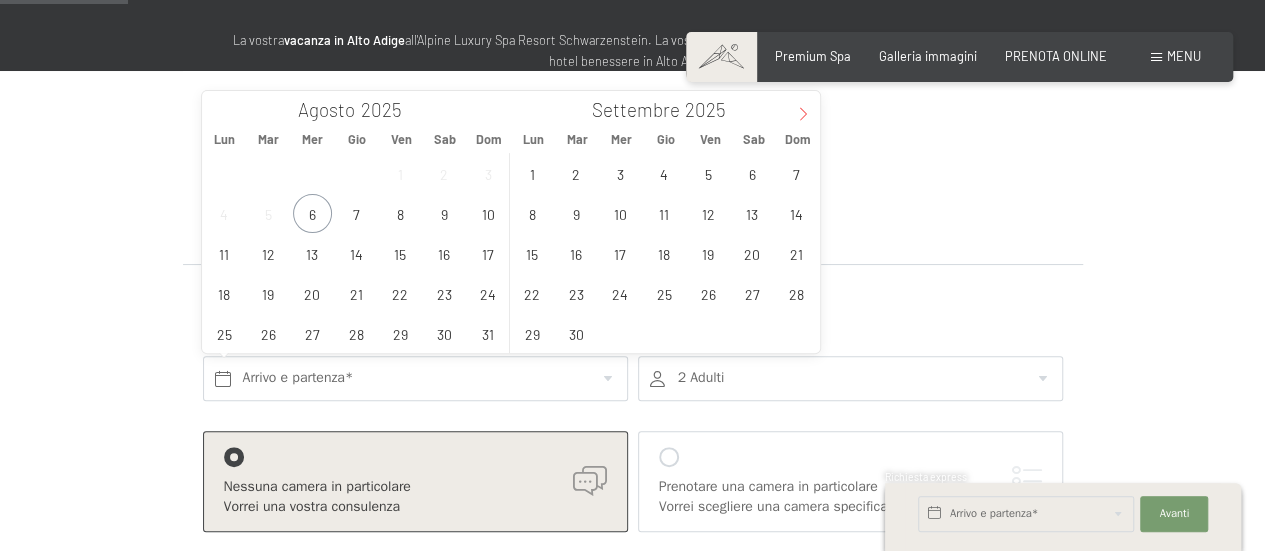 click at bounding box center [803, 108] 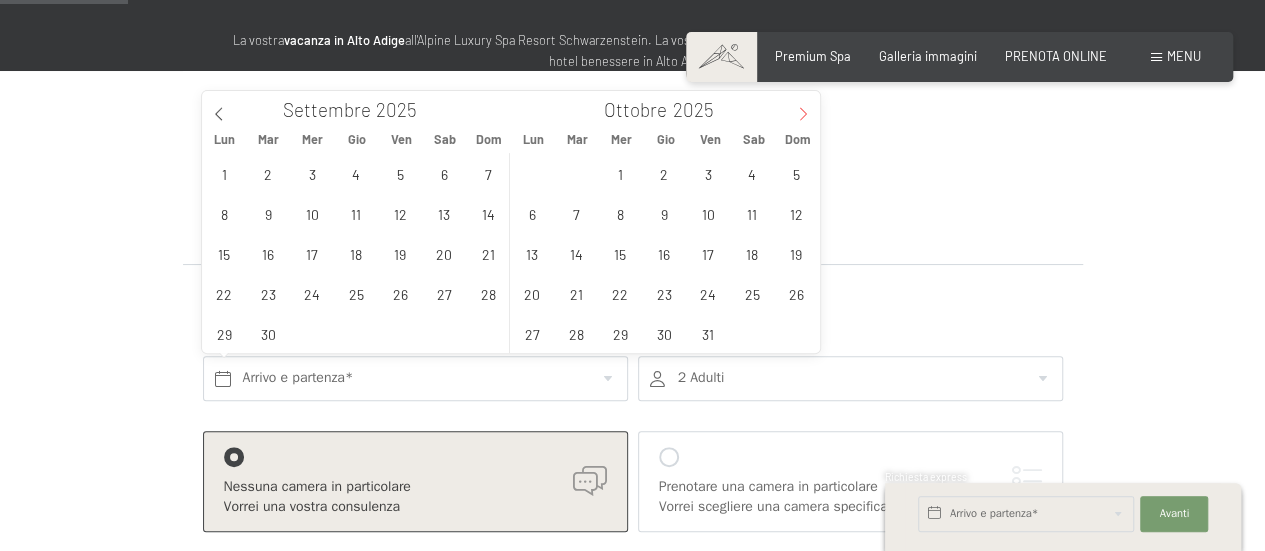 click 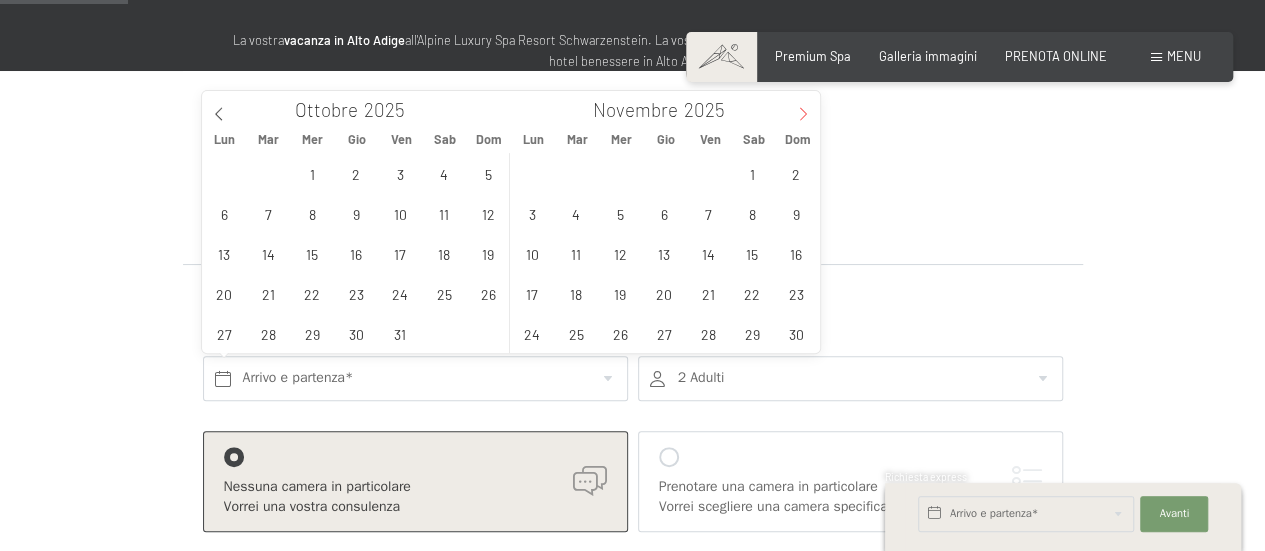 click 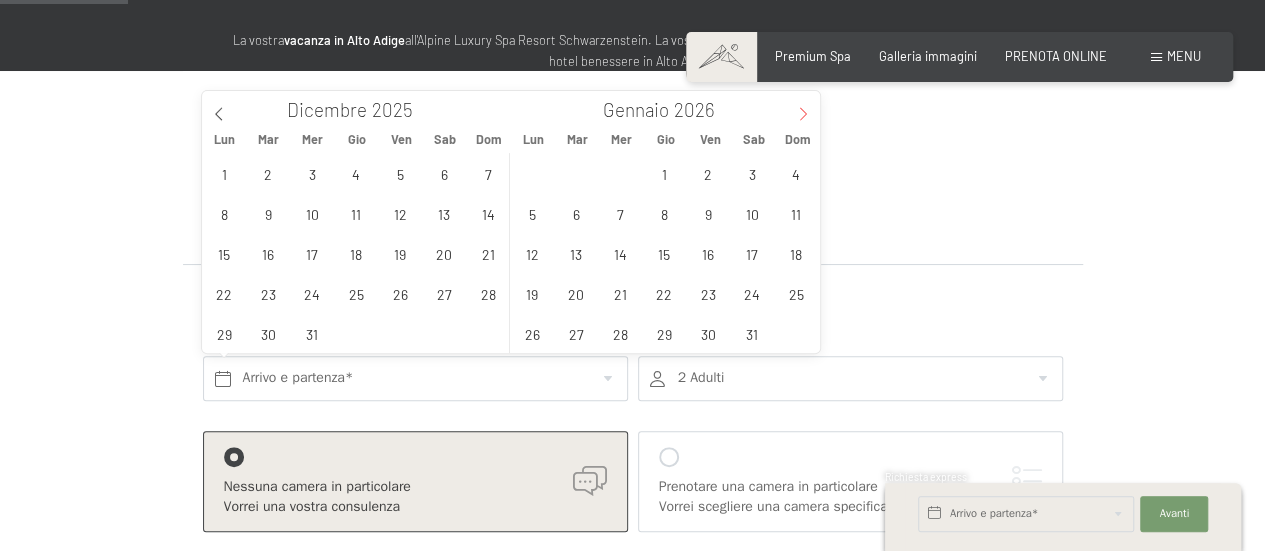 click at bounding box center (803, 108) 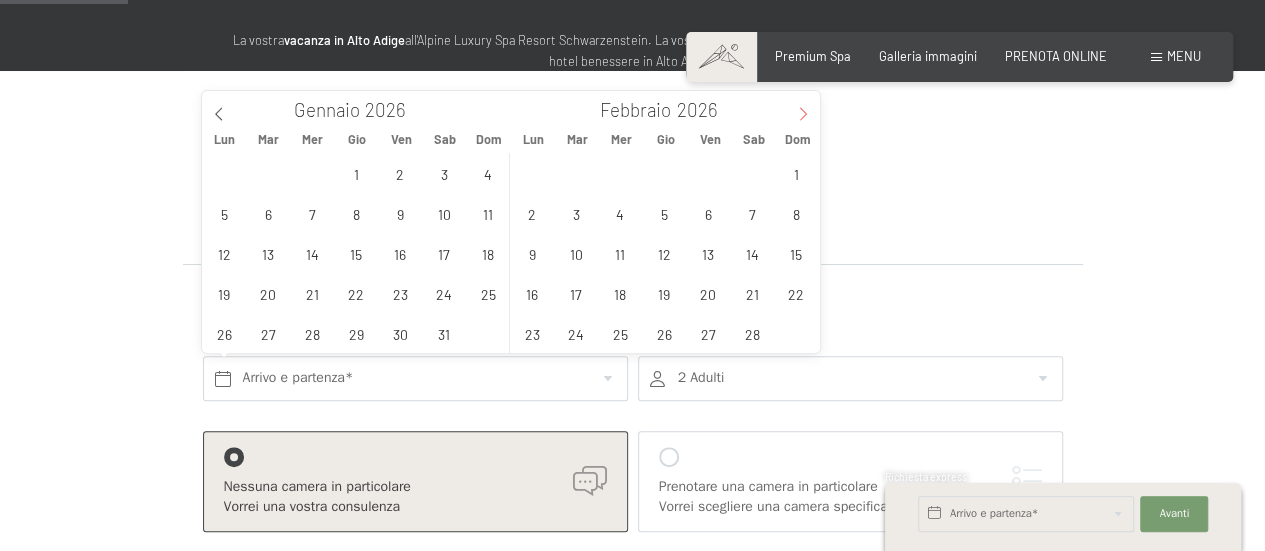 click at bounding box center [803, 108] 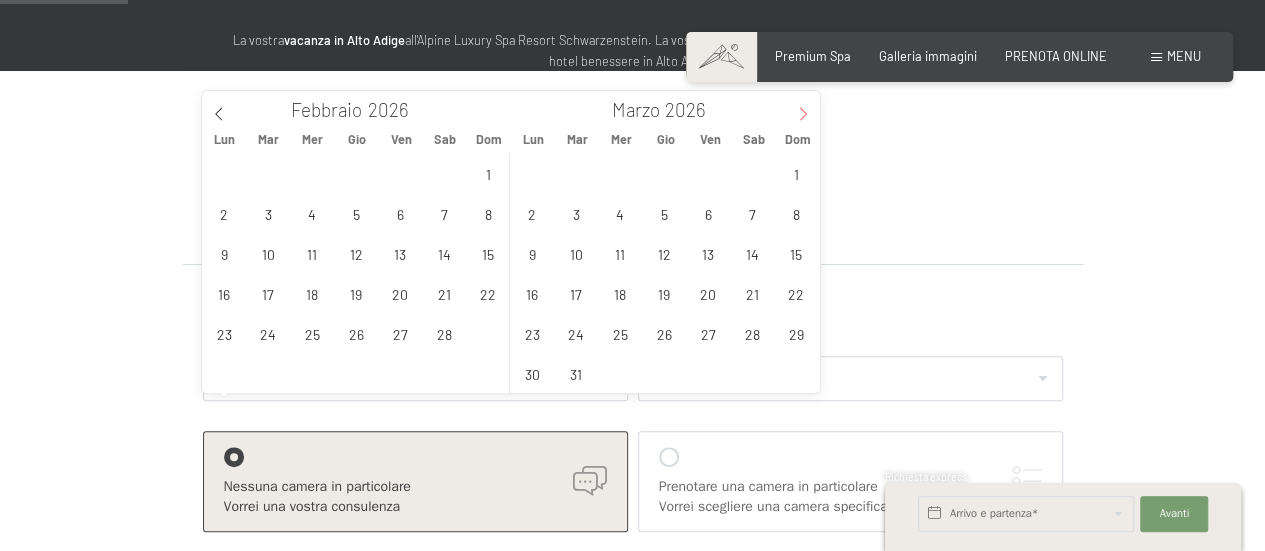 click at bounding box center (803, 108) 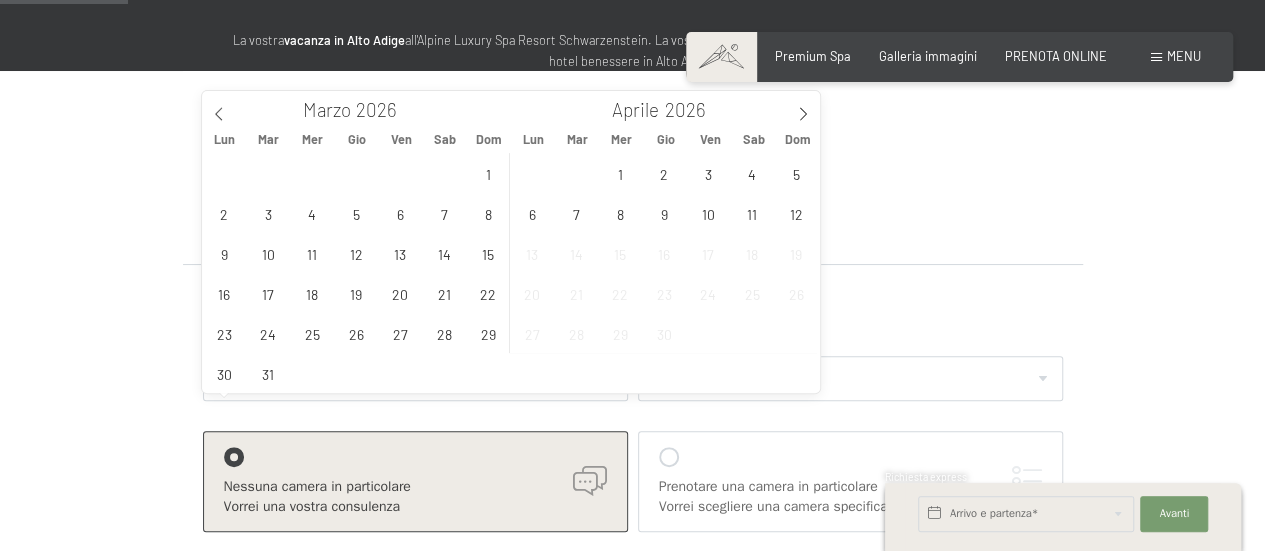 click on "Lun Mar Mer Gio Ven Sab Dom
Lun Mar Mer Gio Ven Sab Dom" at bounding box center [511, 139] 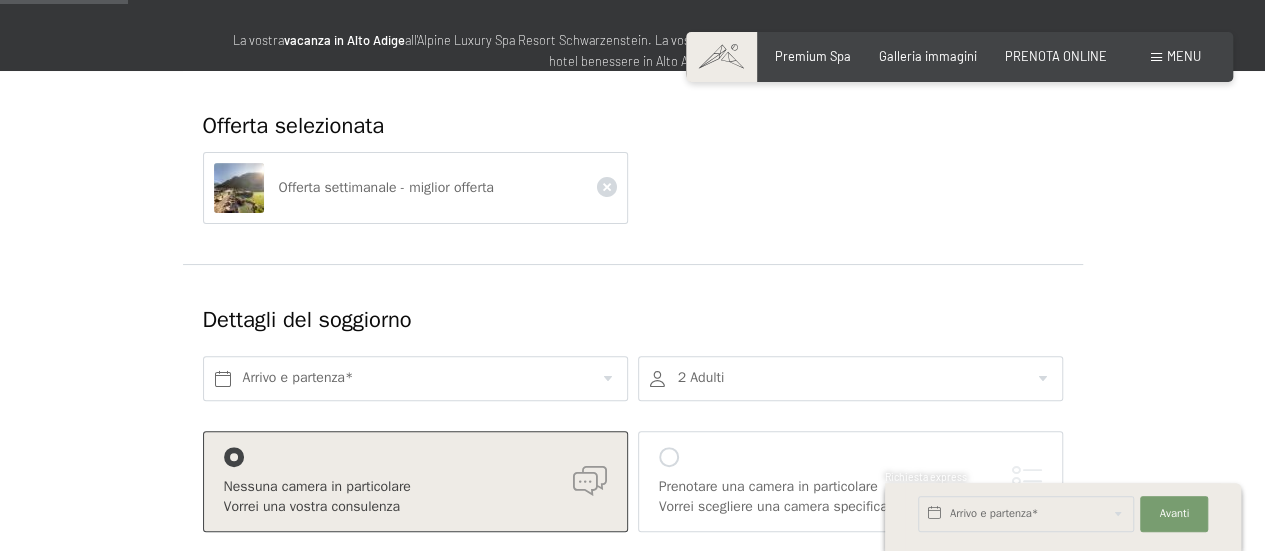 click on "Offerta selezionata" at bounding box center [633, 126] 